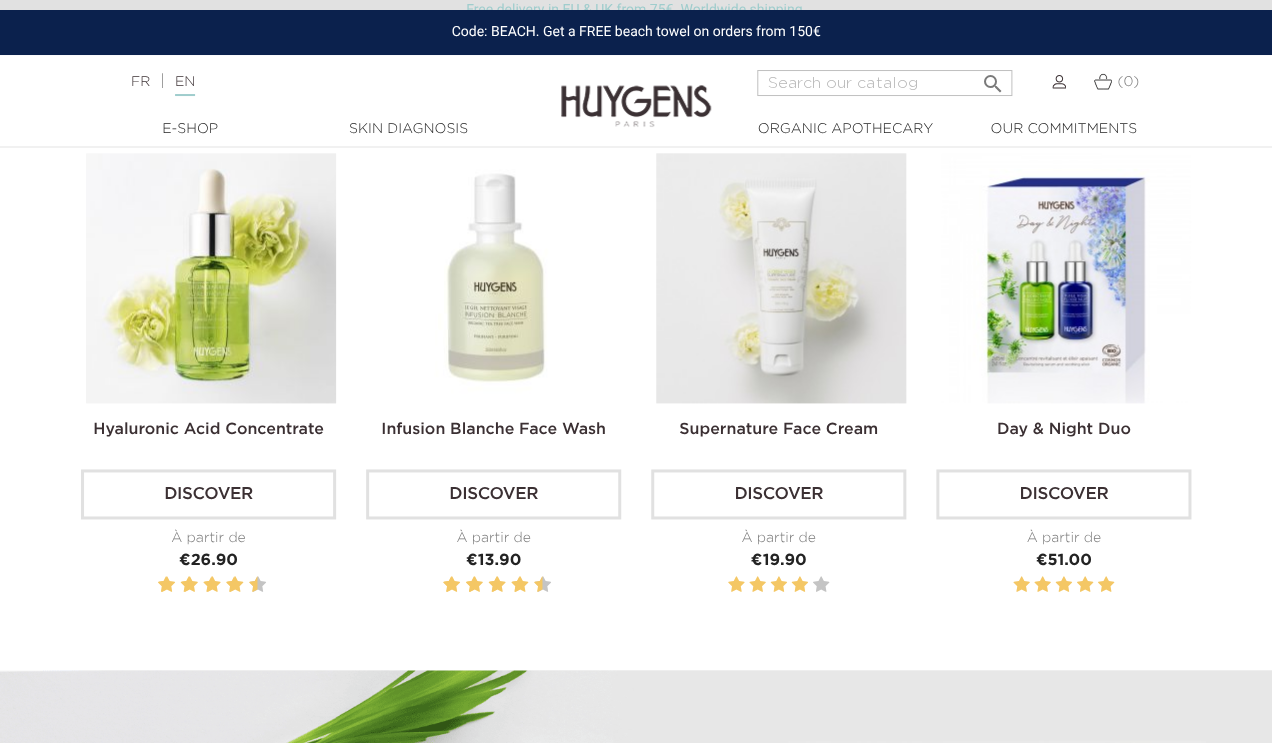 scroll, scrollTop: 660, scrollLeft: 0, axis: vertical 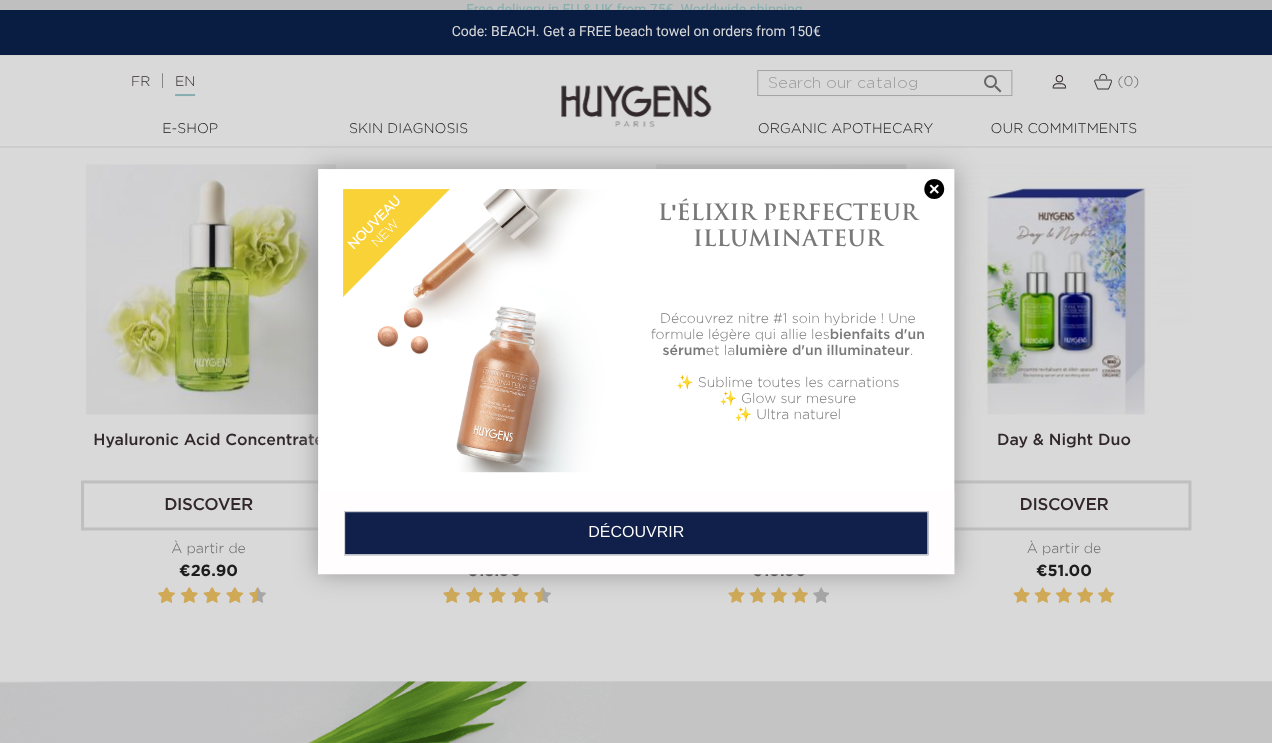 click at bounding box center [934, 189] 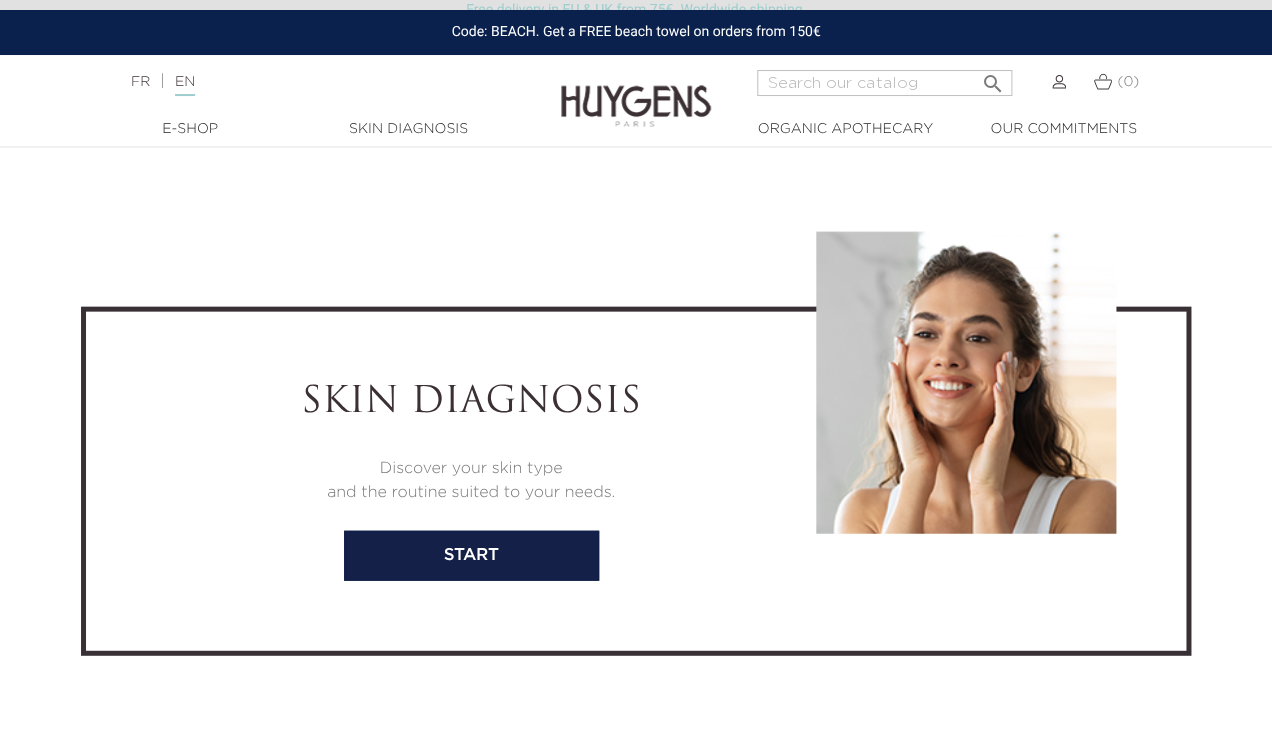 scroll, scrollTop: 3907, scrollLeft: 0, axis: vertical 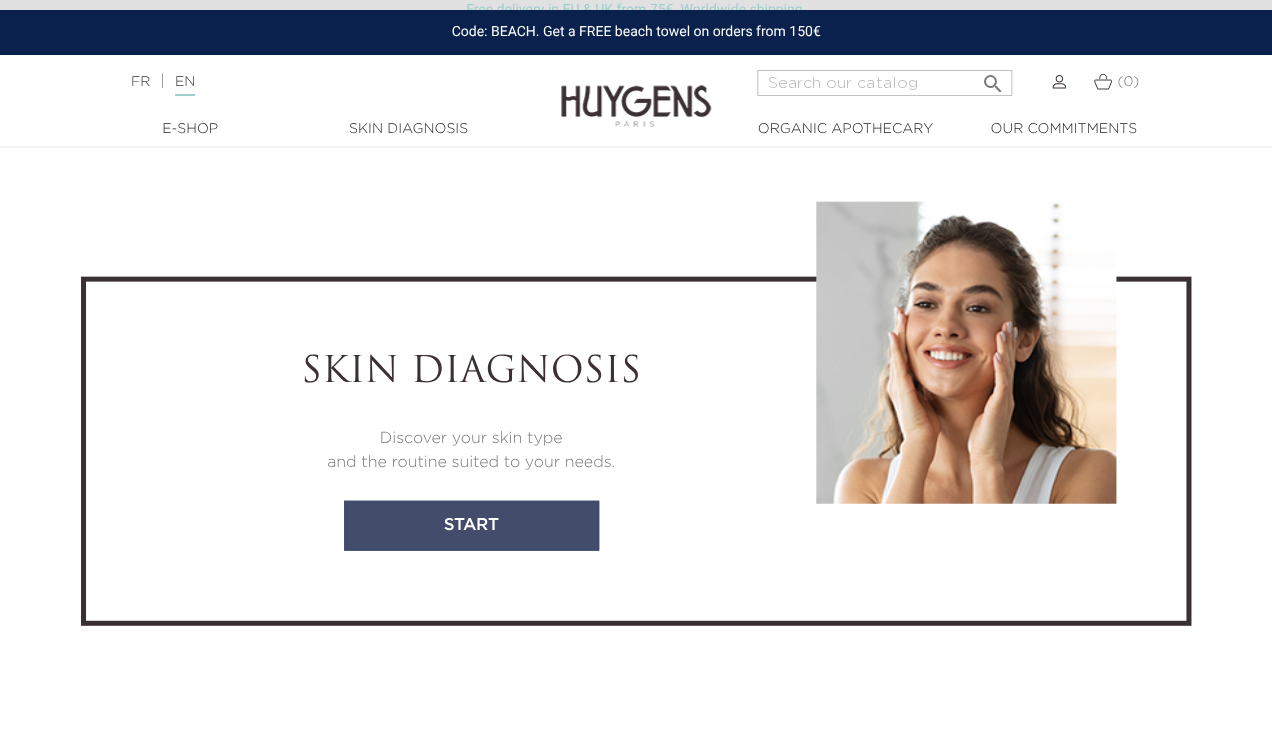 click on "start" at bounding box center [471, 526] 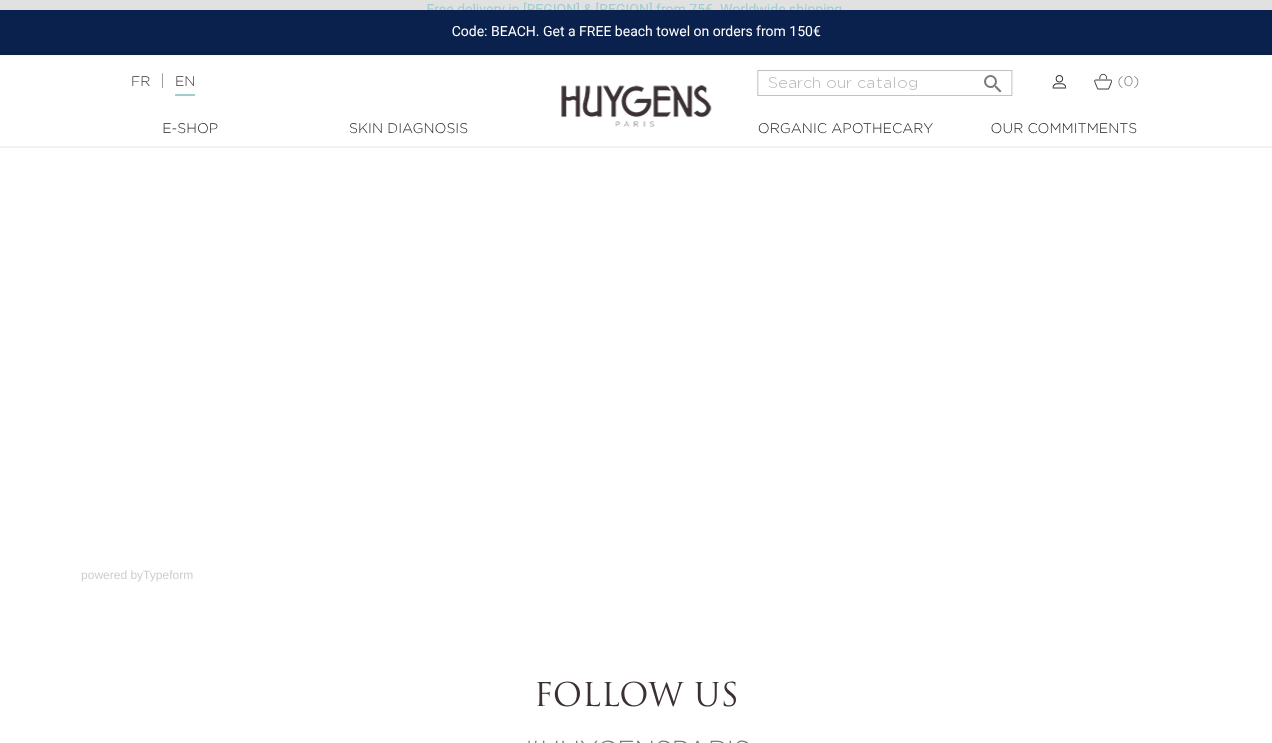 scroll, scrollTop: 245, scrollLeft: 0, axis: vertical 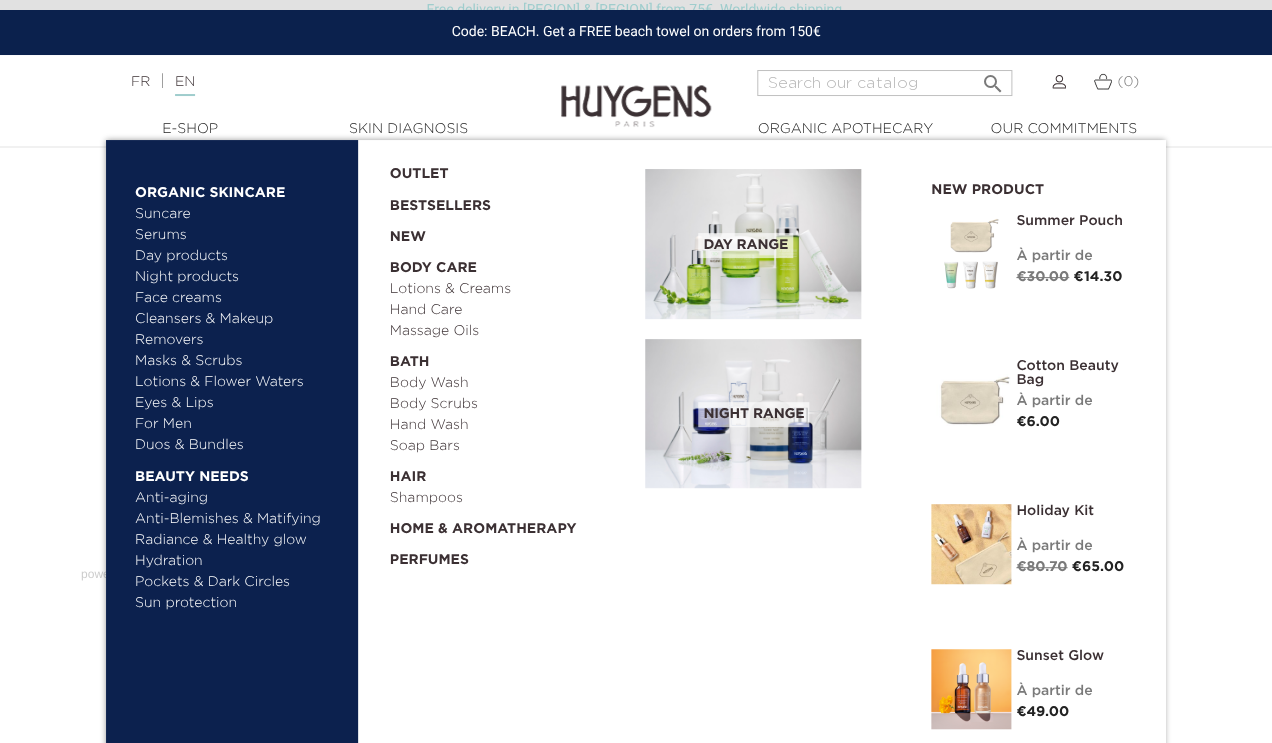click on "For Men" at bounding box center [239, 424] 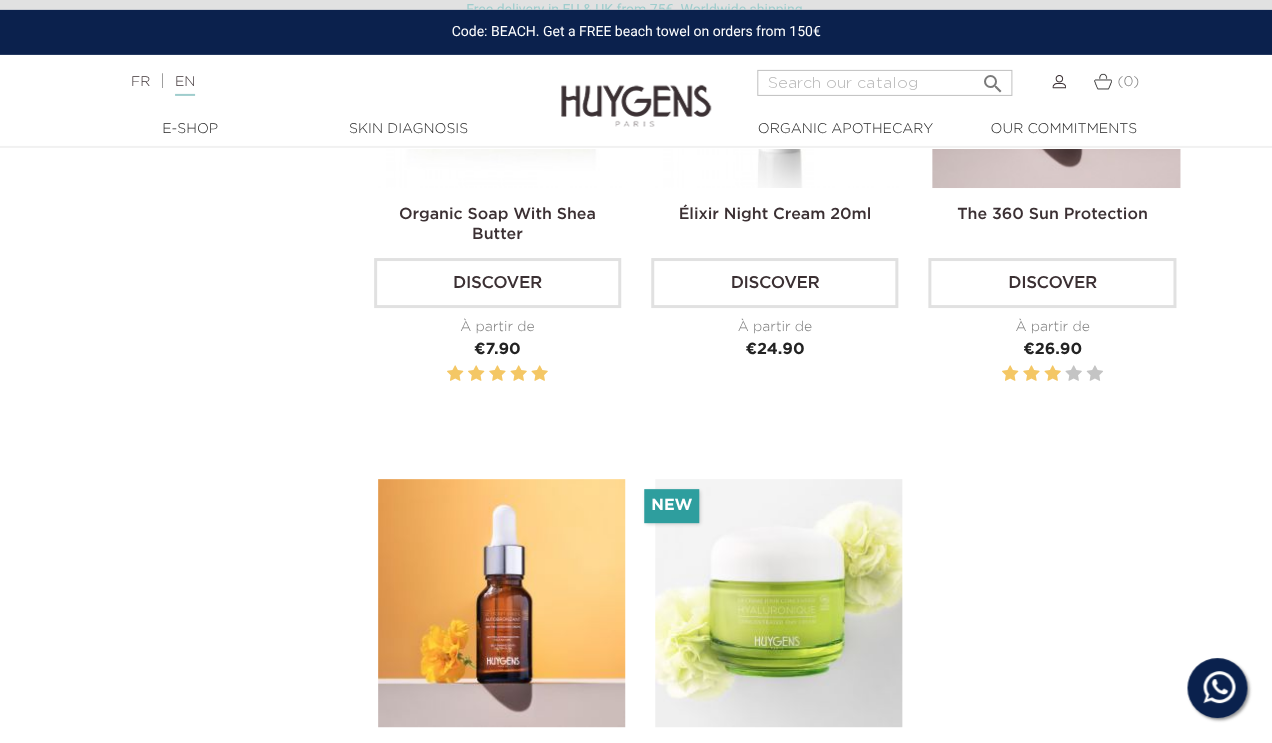 scroll, scrollTop: 2468, scrollLeft: 0, axis: vertical 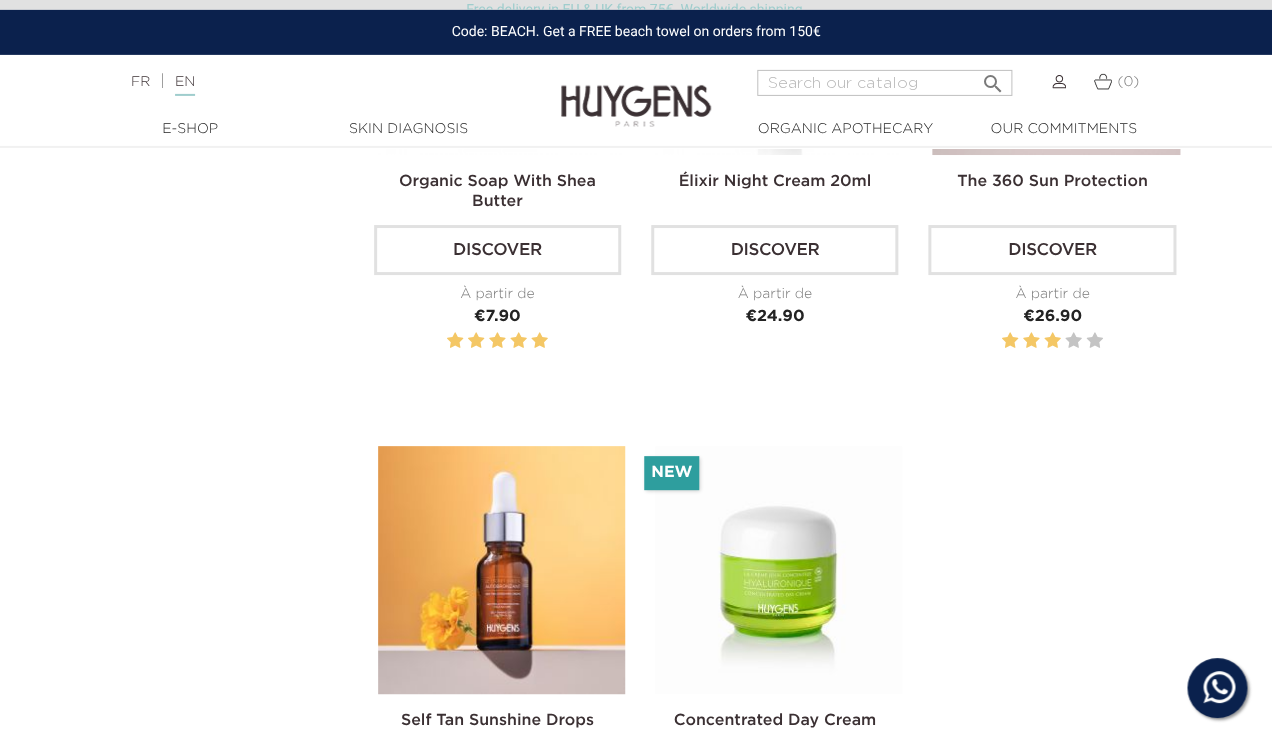click at bounding box center [778, 569] 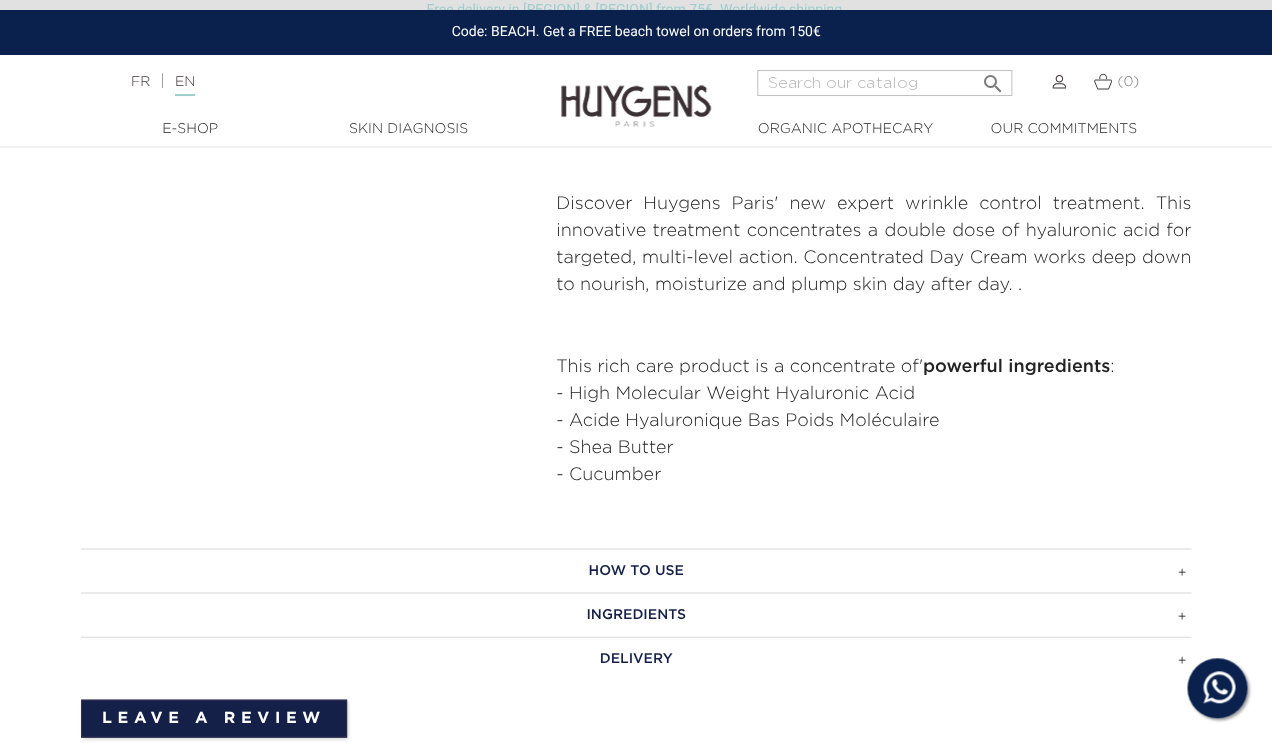 scroll, scrollTop: 991, scrollLeft: 0, axis: vertical 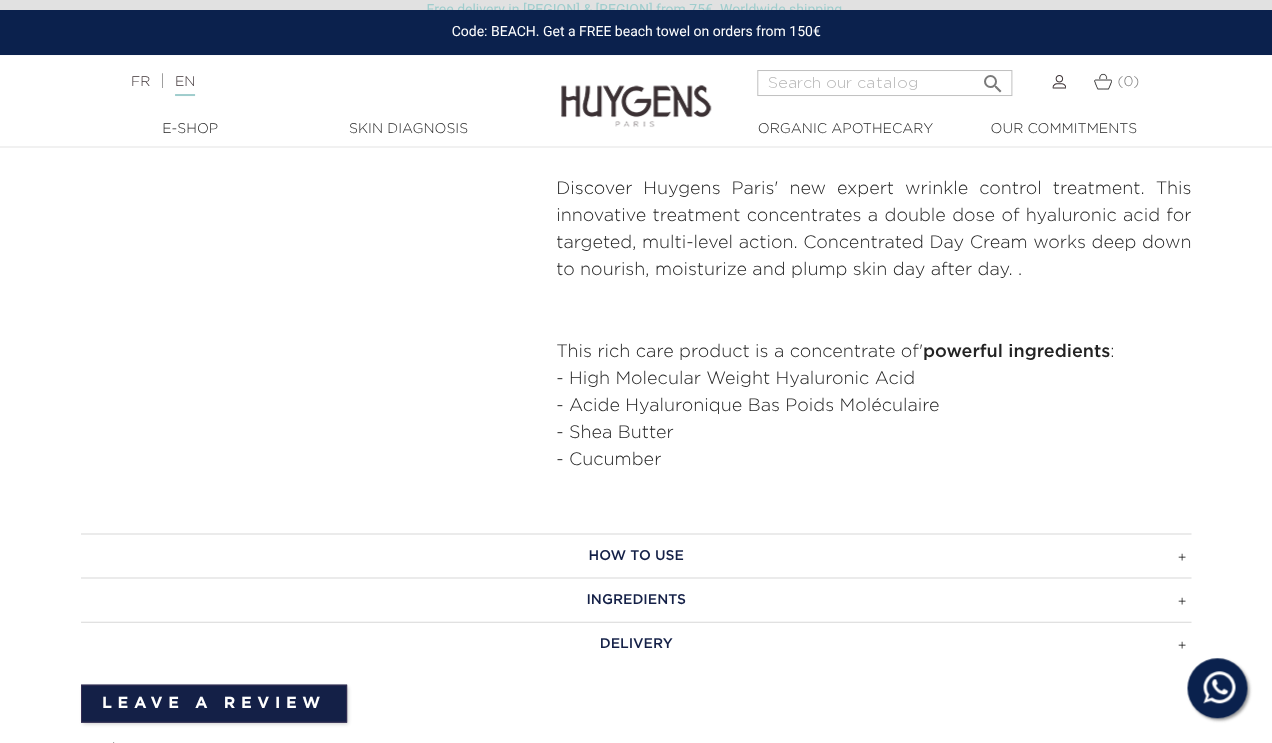 click on "How to use" at bounding box center (636, 555) 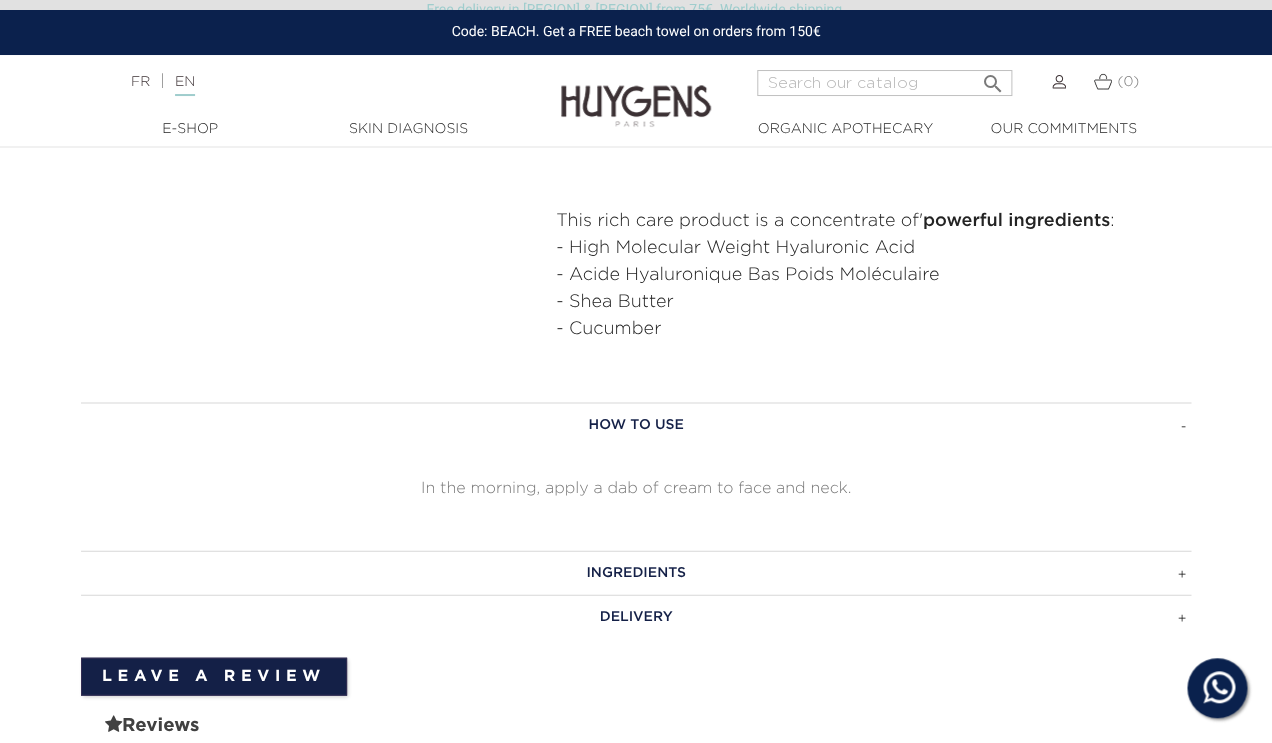 scroll, scrollTop: 1126, scrollLeft: 0, axis: vertical 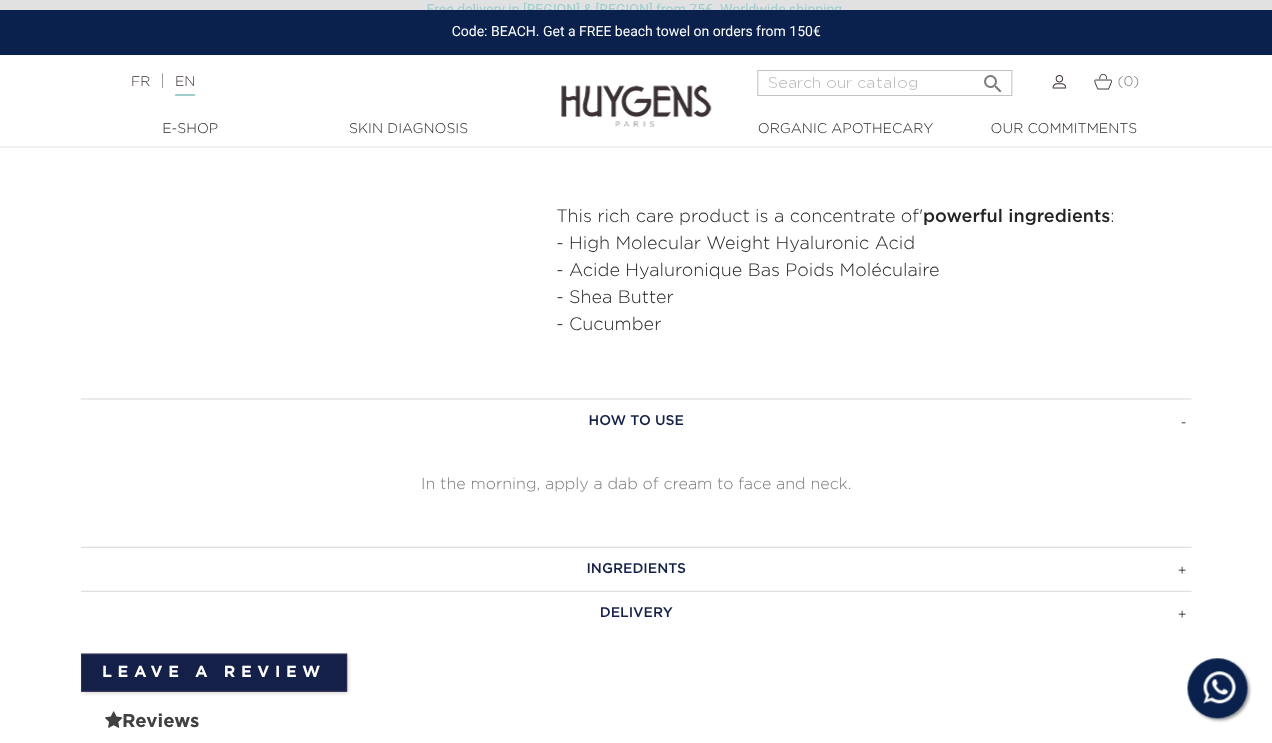 click on "Ingredients" at bounding box center [636, 568] 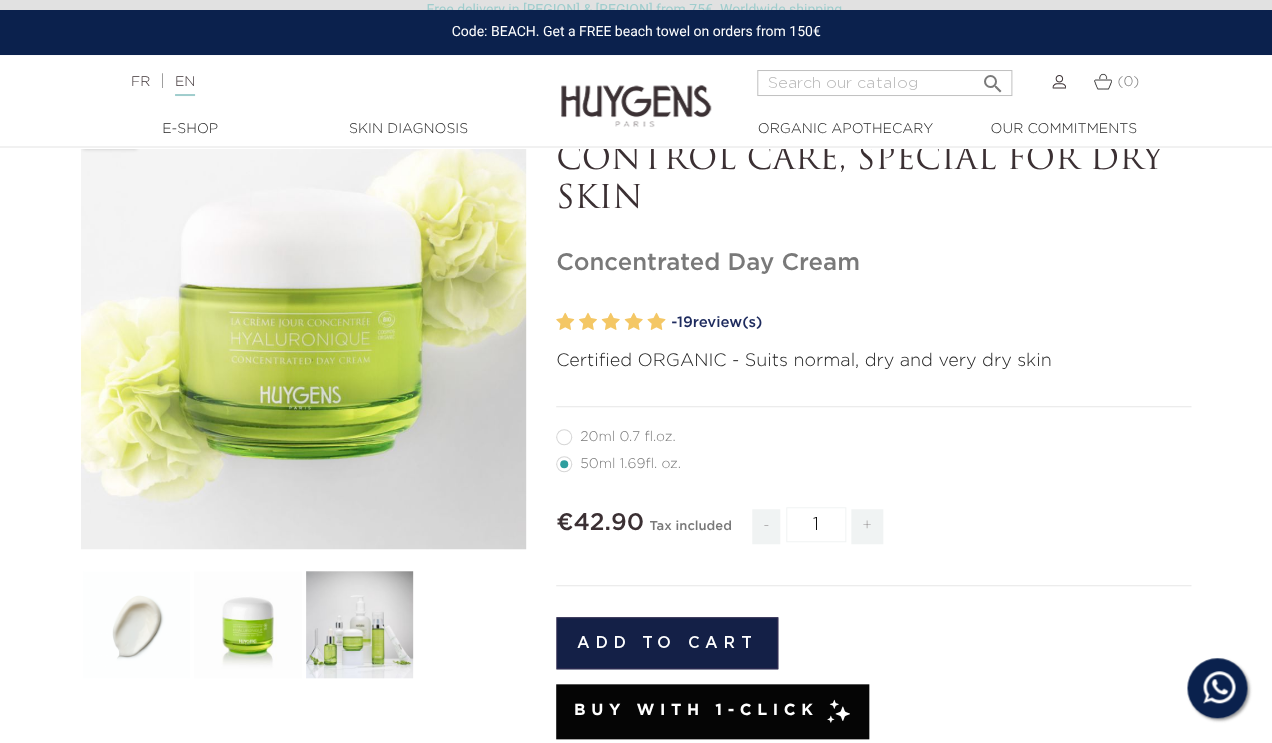 scroll, scrollTop: 131, scrollLeft: 0, axis: vertical 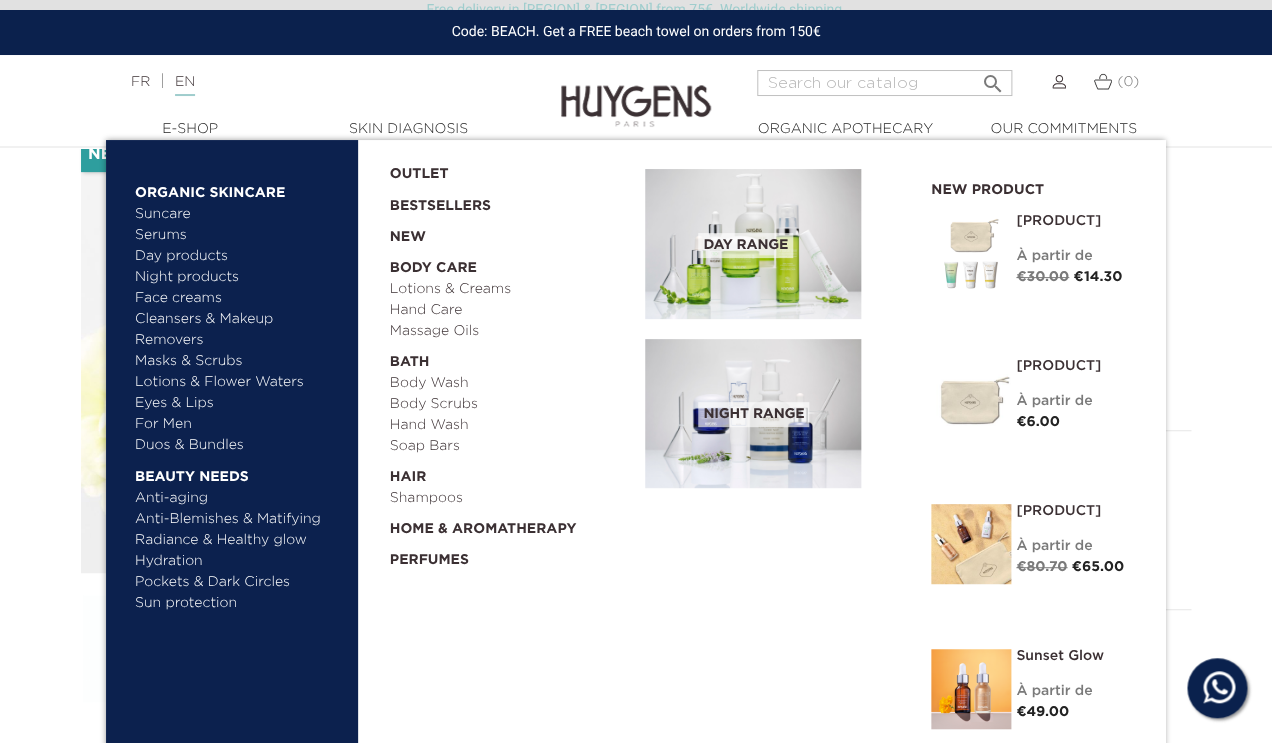 click on "Pockets & Dark Circles" at bounding box center [239, 582] 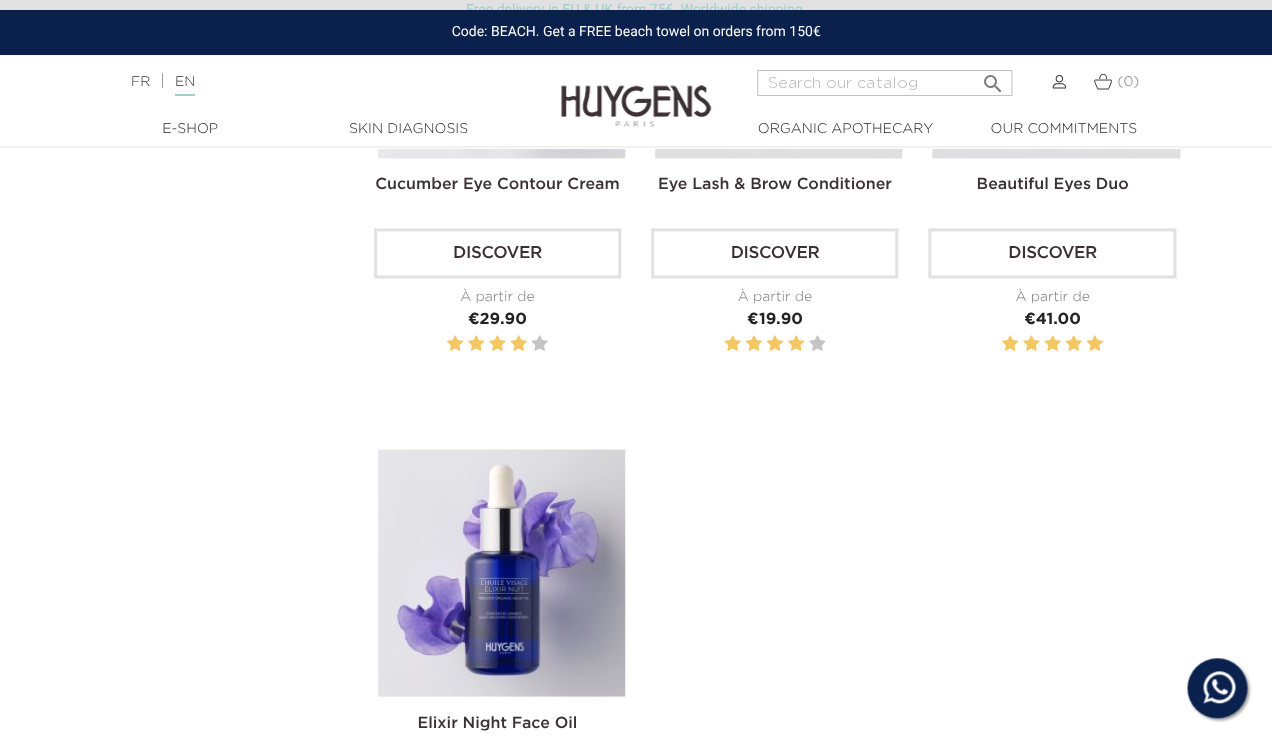 scroll, scrollTop: 852, scrollLeft: 0, axis: vertical 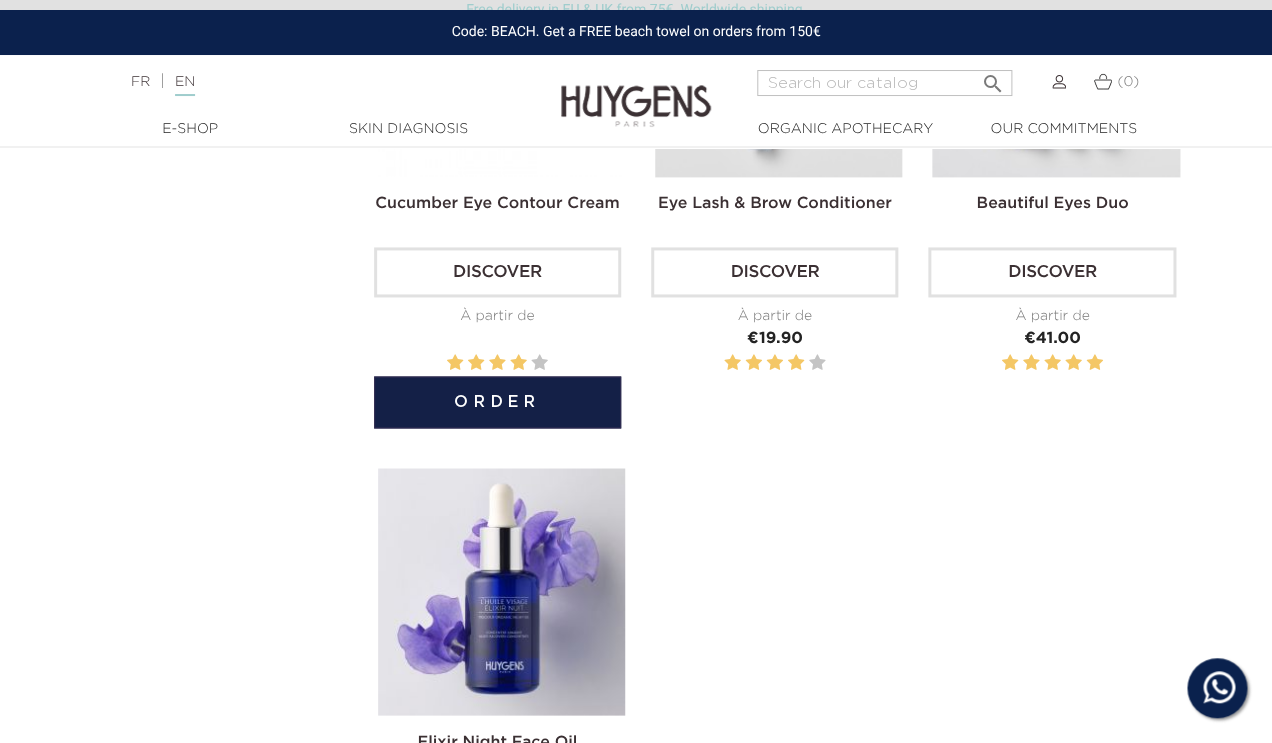 click on "Cucumber Eye Contour Cream" at bounding box center (497, 204) 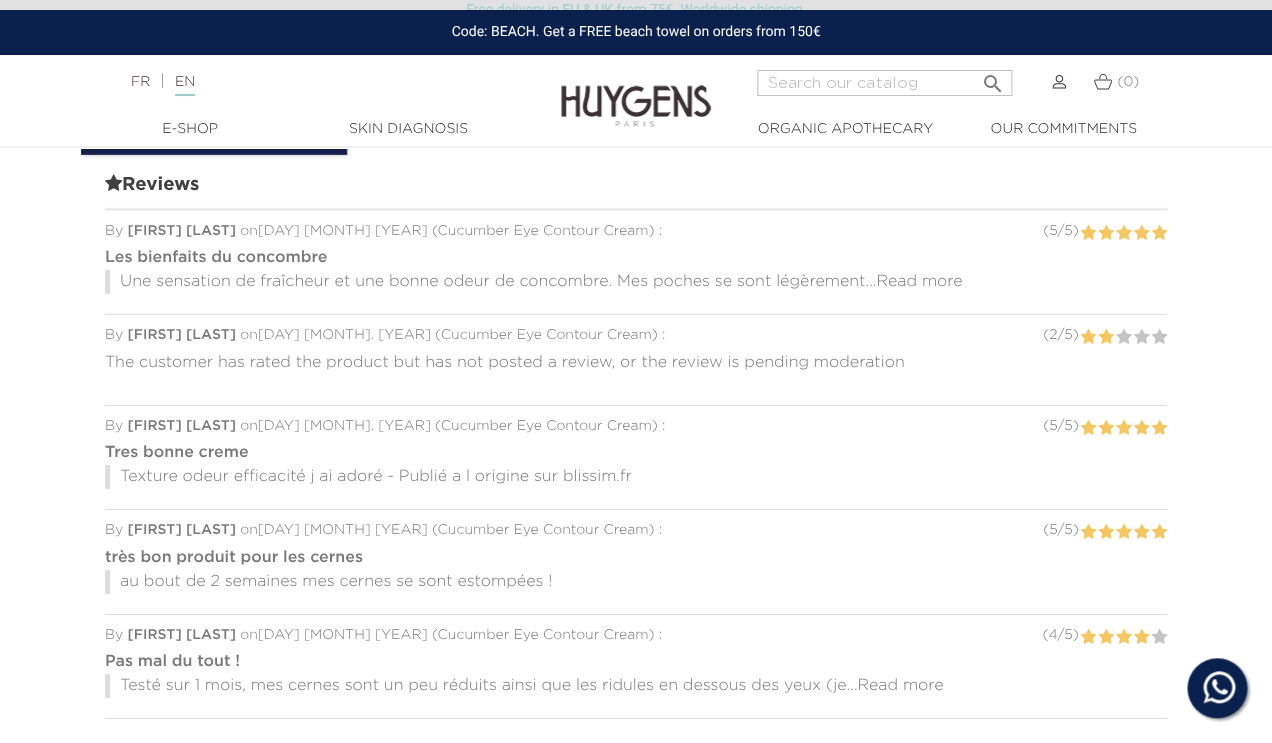 scroll, scrollTop: 1892, scrollLeft: 0, axis: vertical 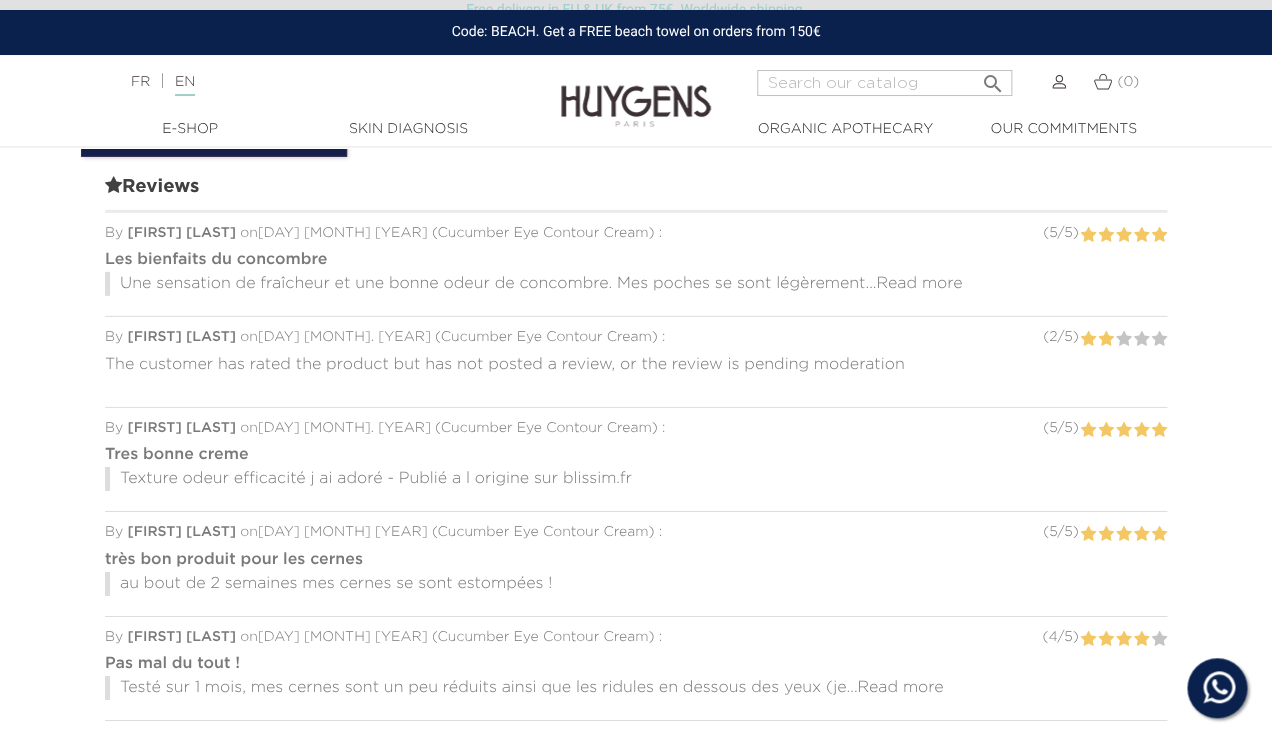 click on "Read more" at bounding box center (919, 284) 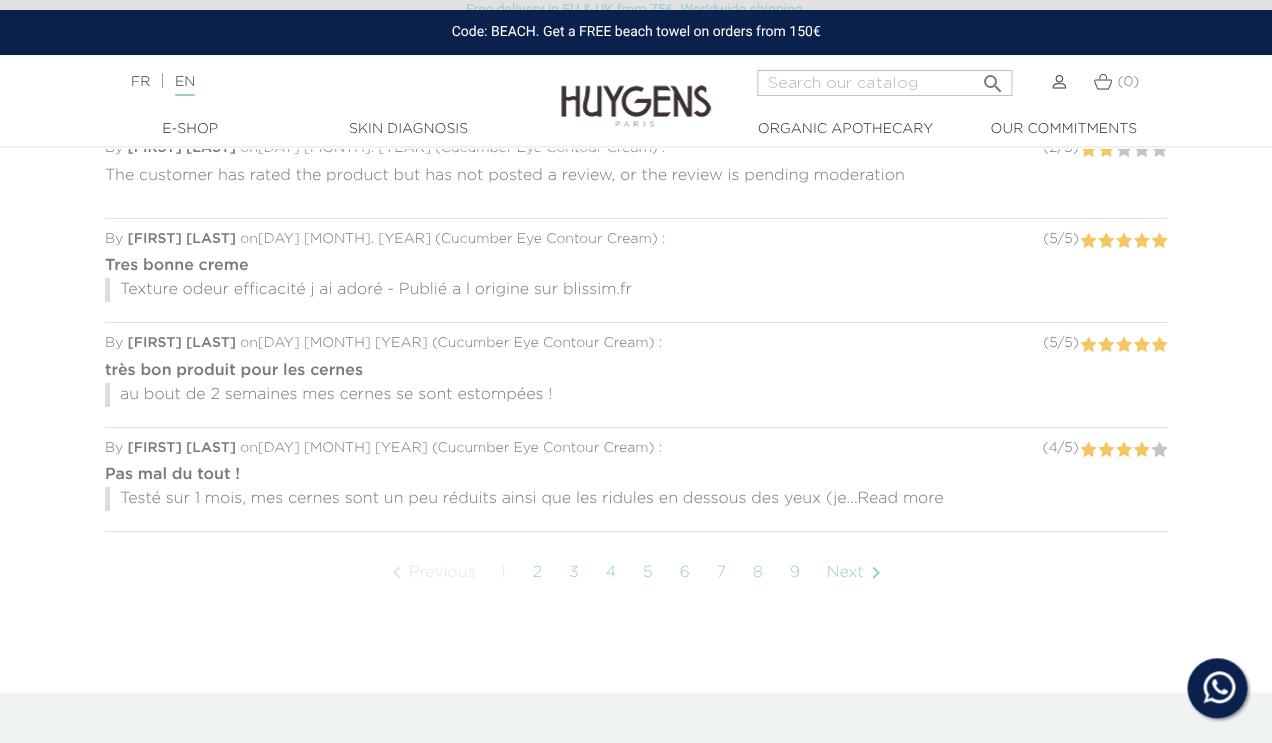 scroll, scrollTop: 2119, scrollLeft: 0, axis: vertical 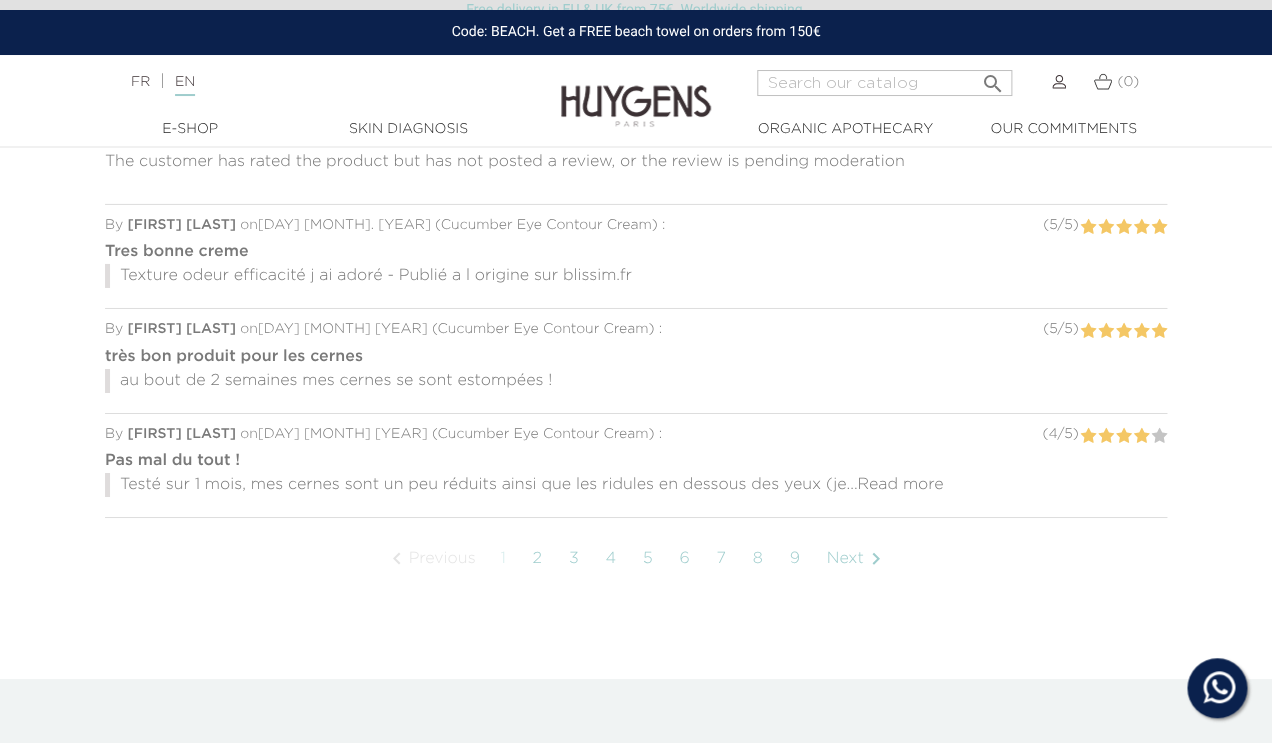 click on "2" at bounding box center [537, 559] 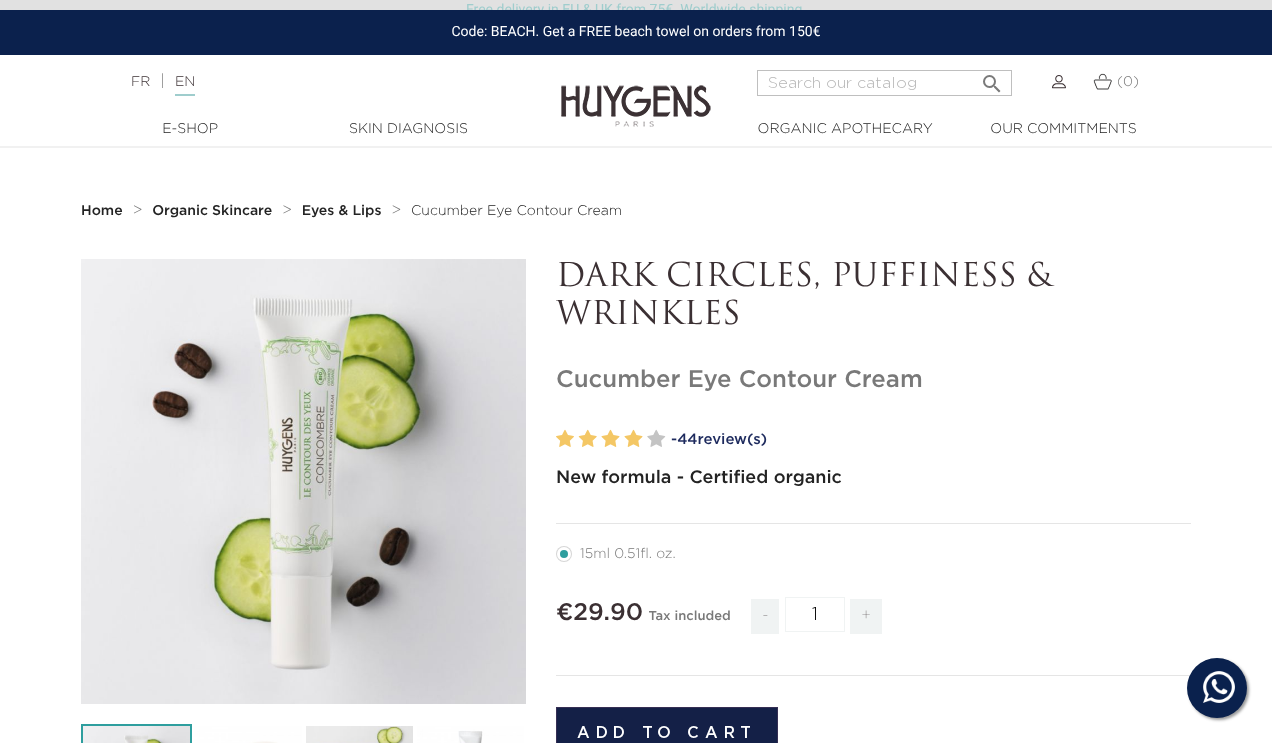 scroll, scrollTop: 2020, scrollLeft: 0, axis: vertical 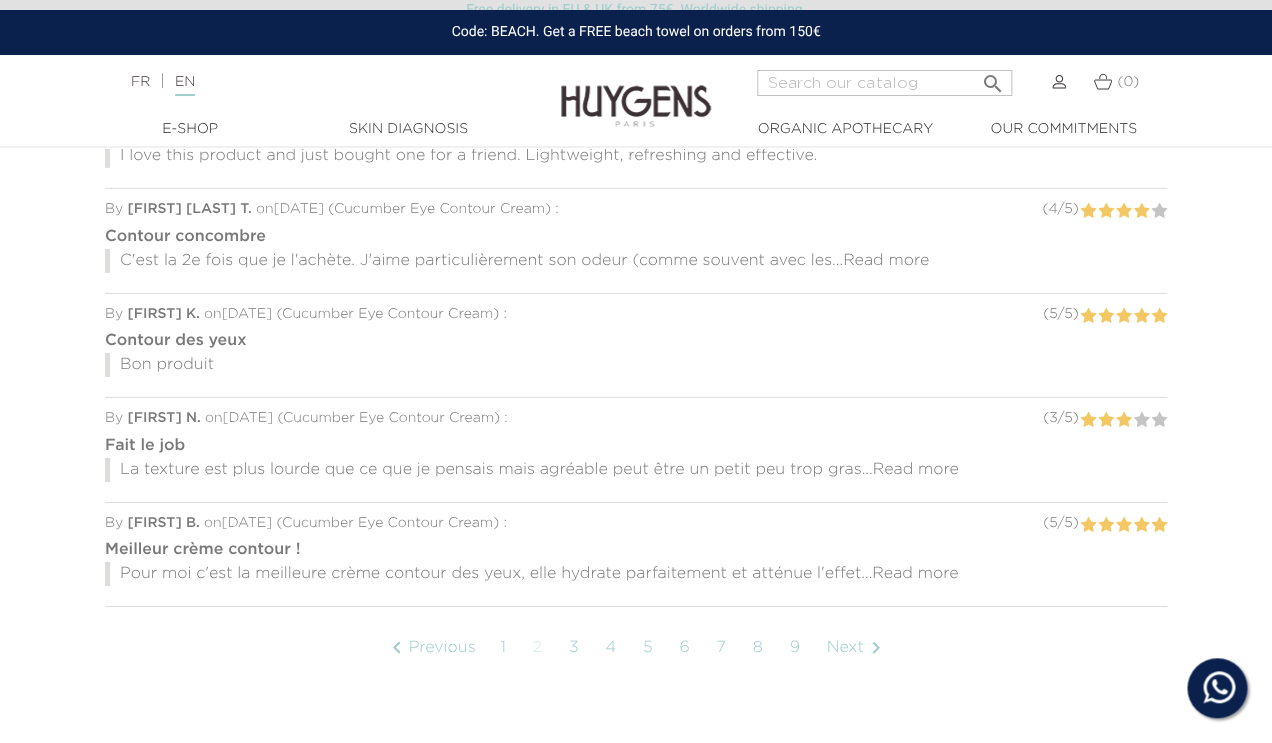 click on "Read more" at bounding box center (915, 470) 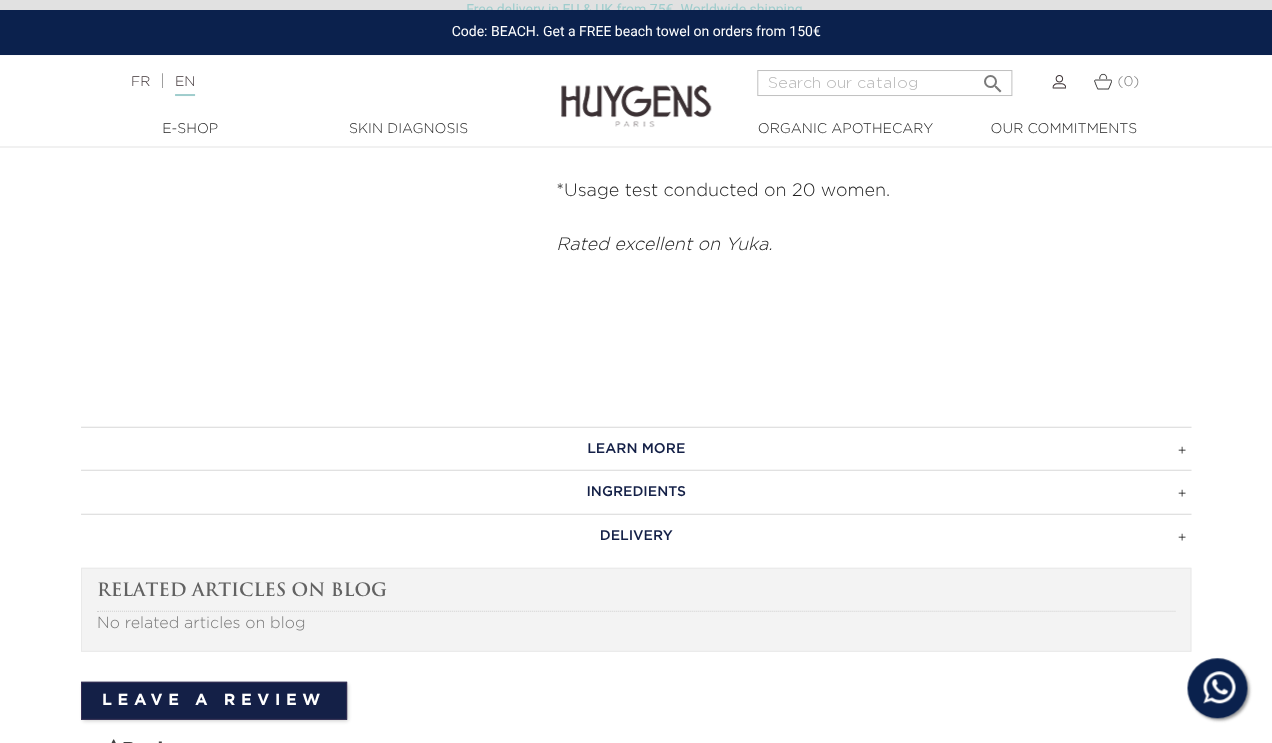 scroll, scrollTop: 1312, scrollLeft: 0, axis: vertical 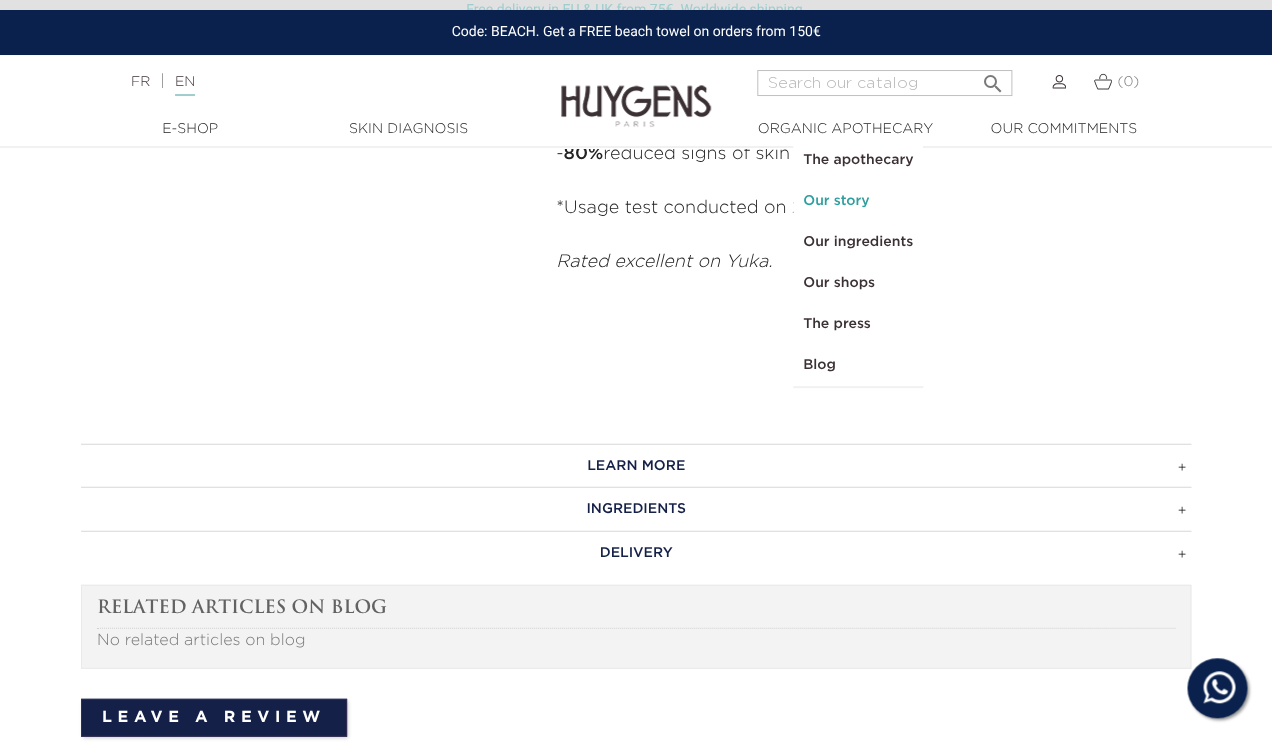 click on "Our story" at bounding box center [858, 201] 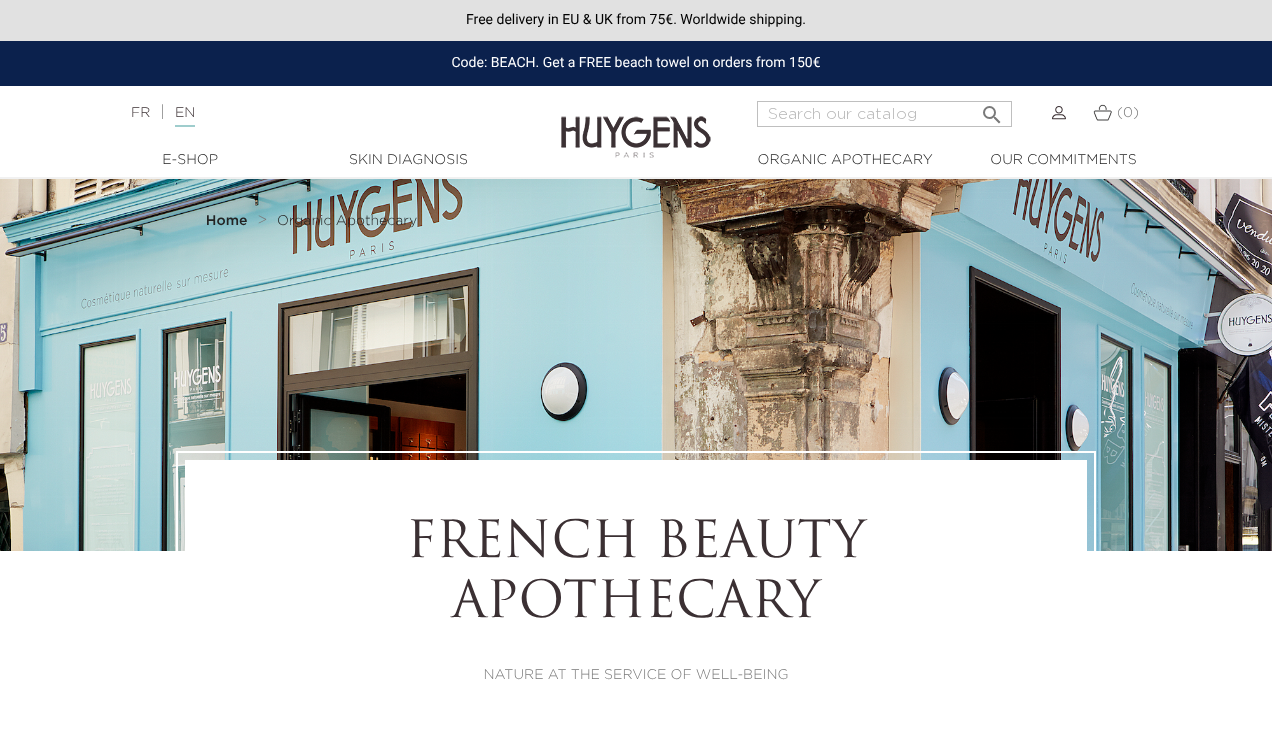 scroll, scrollTop: 0, scrollLeft: 0, axis: both 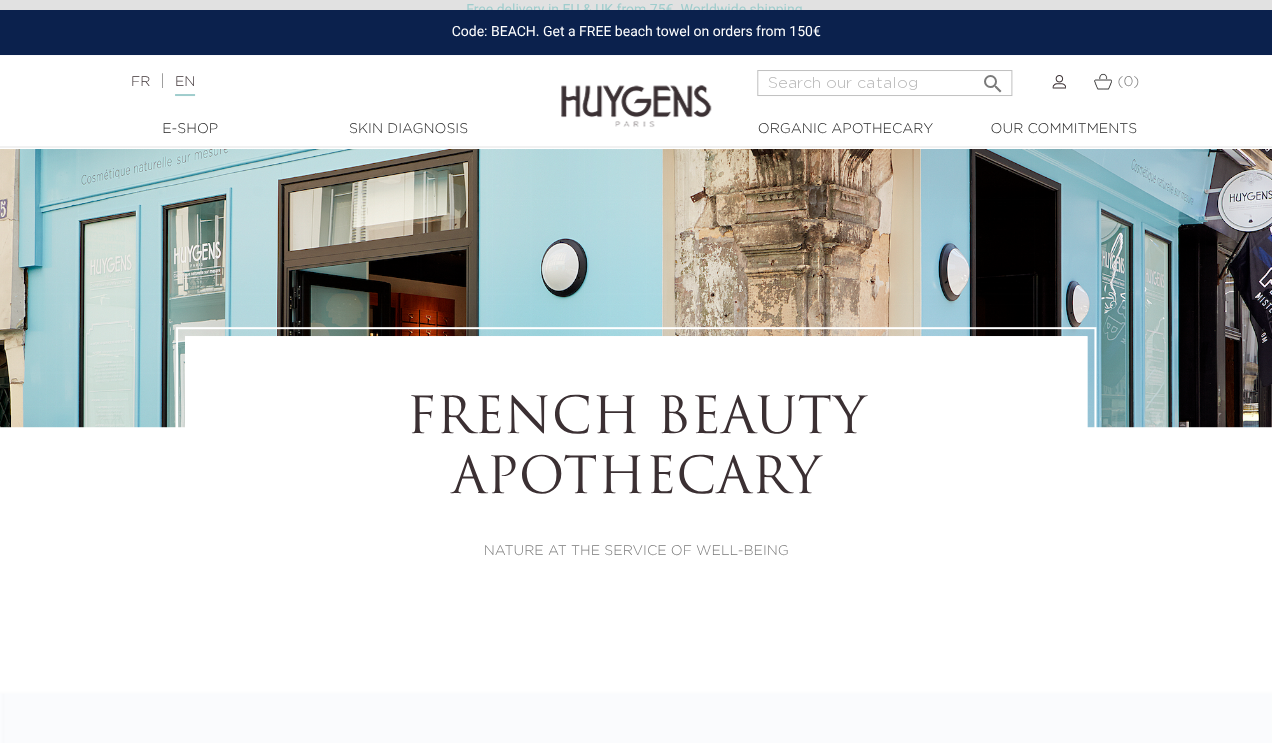 select on "FR" 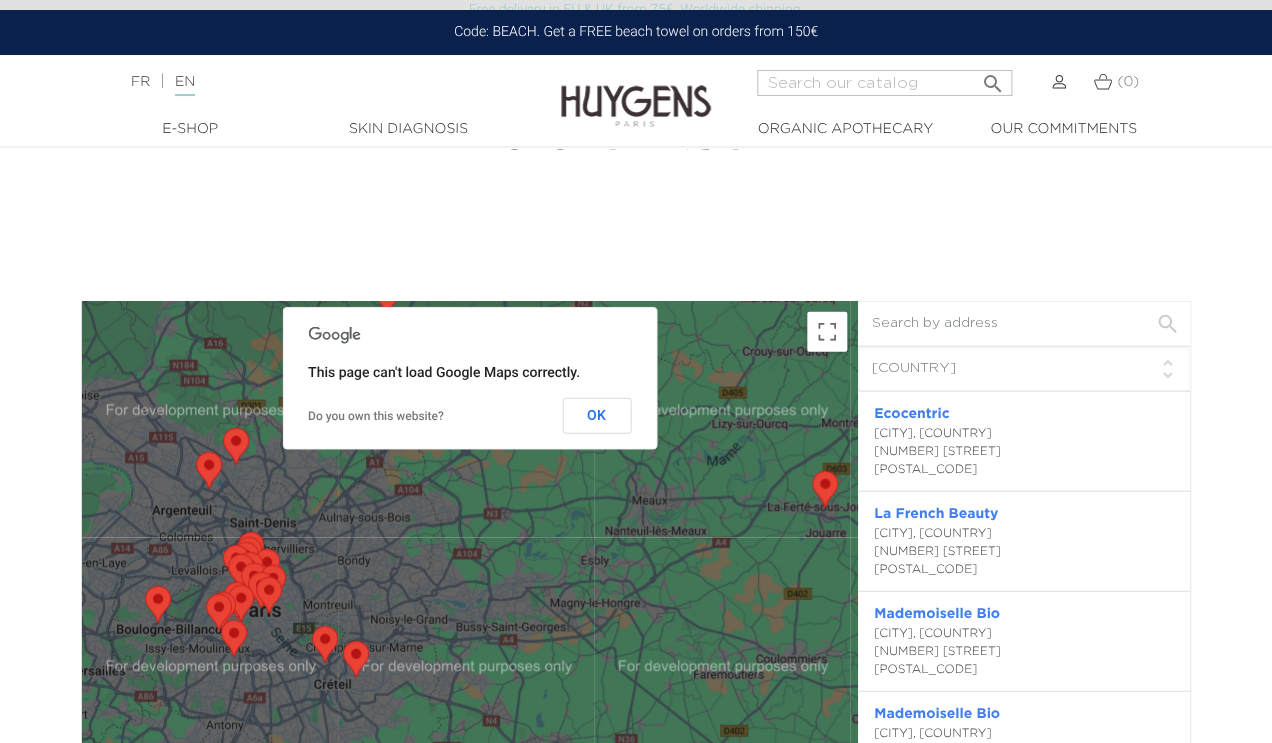 scroll, scrollTop: 3890, scrollLeft: 0, axis: vertical 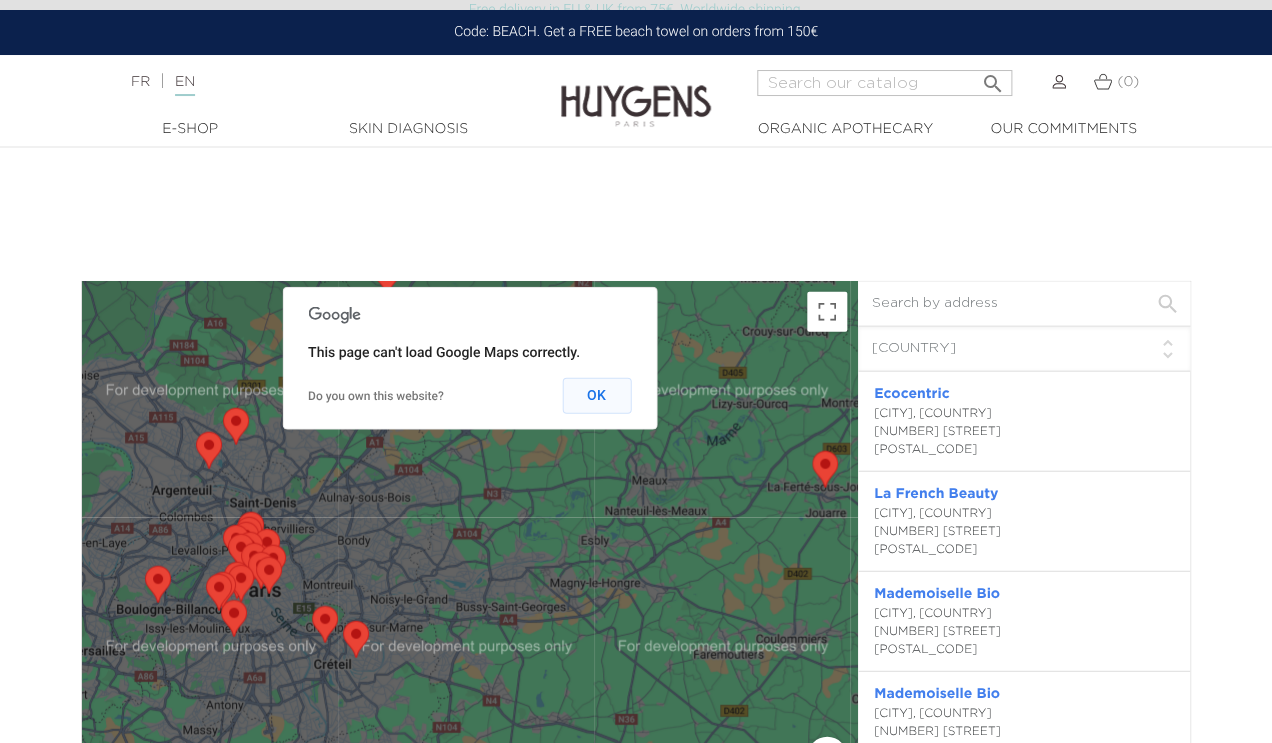 click on "OK" at bounding box center [596, 396] 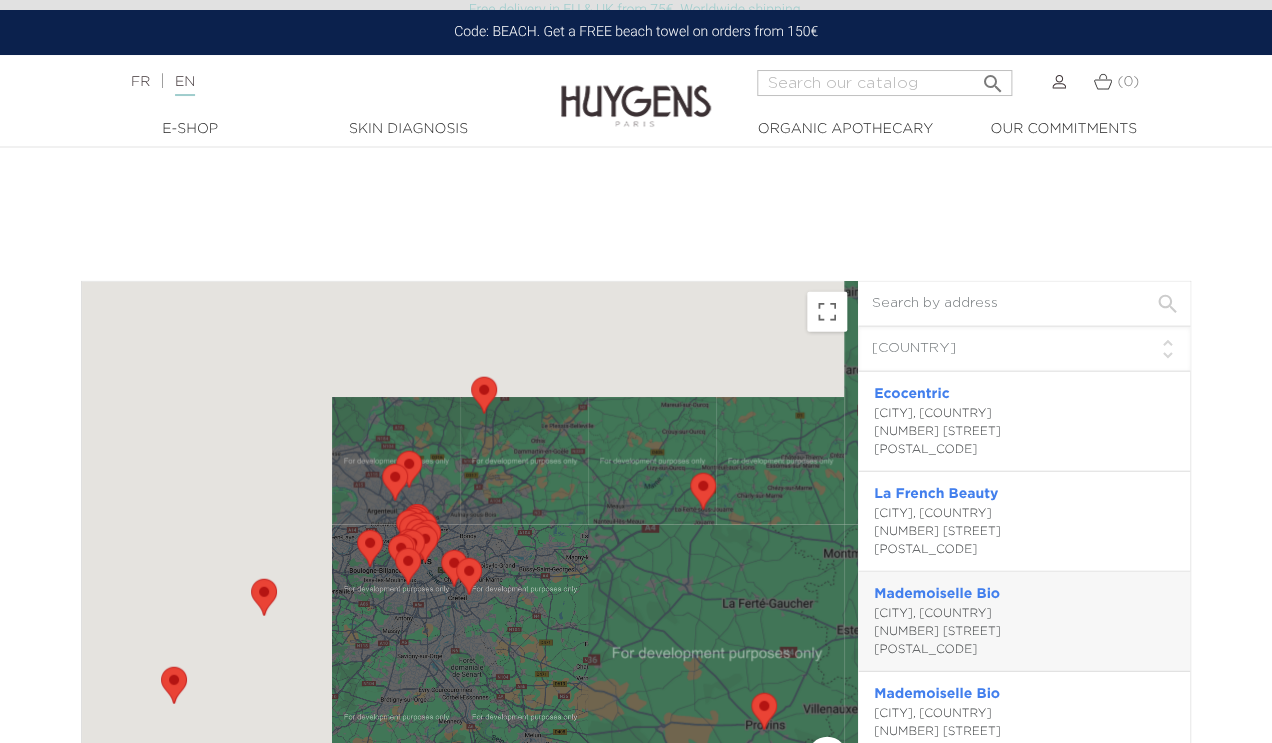 scroll, scrollTop: 217, scrollLeft: 0, axis: vertical 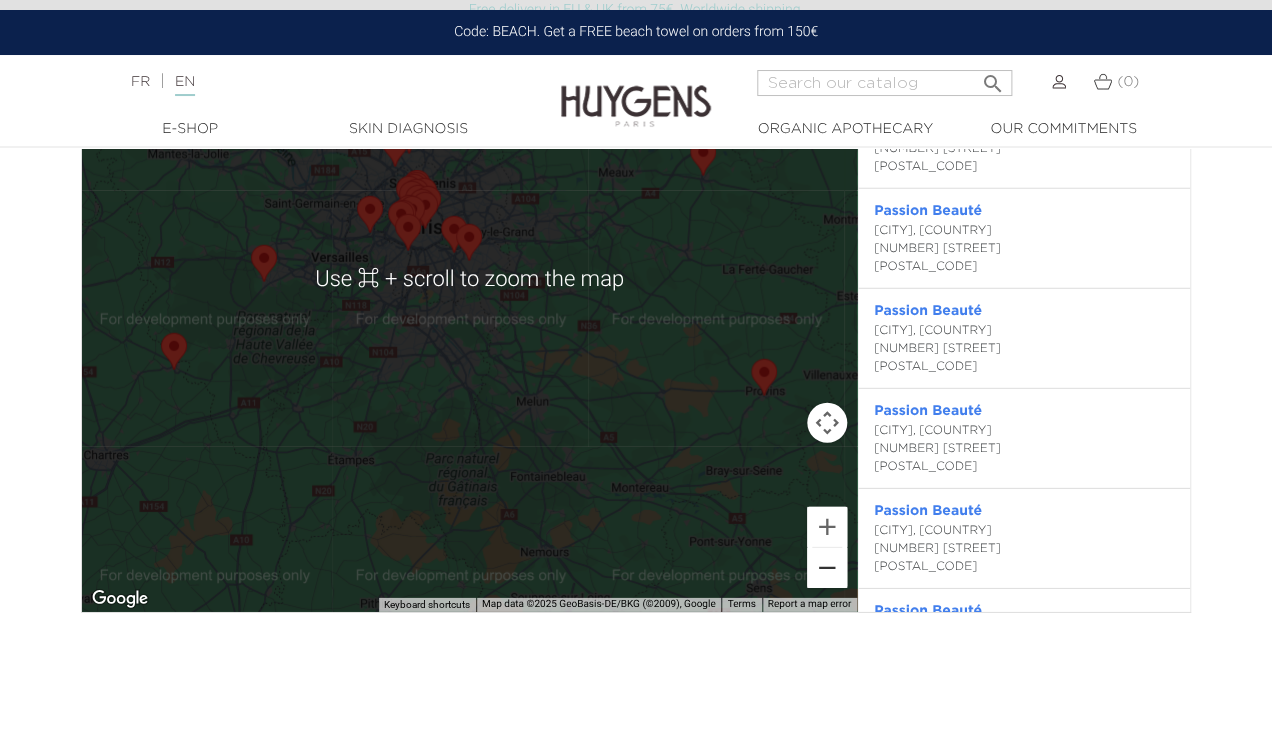 click at bounding box center [827, 568] 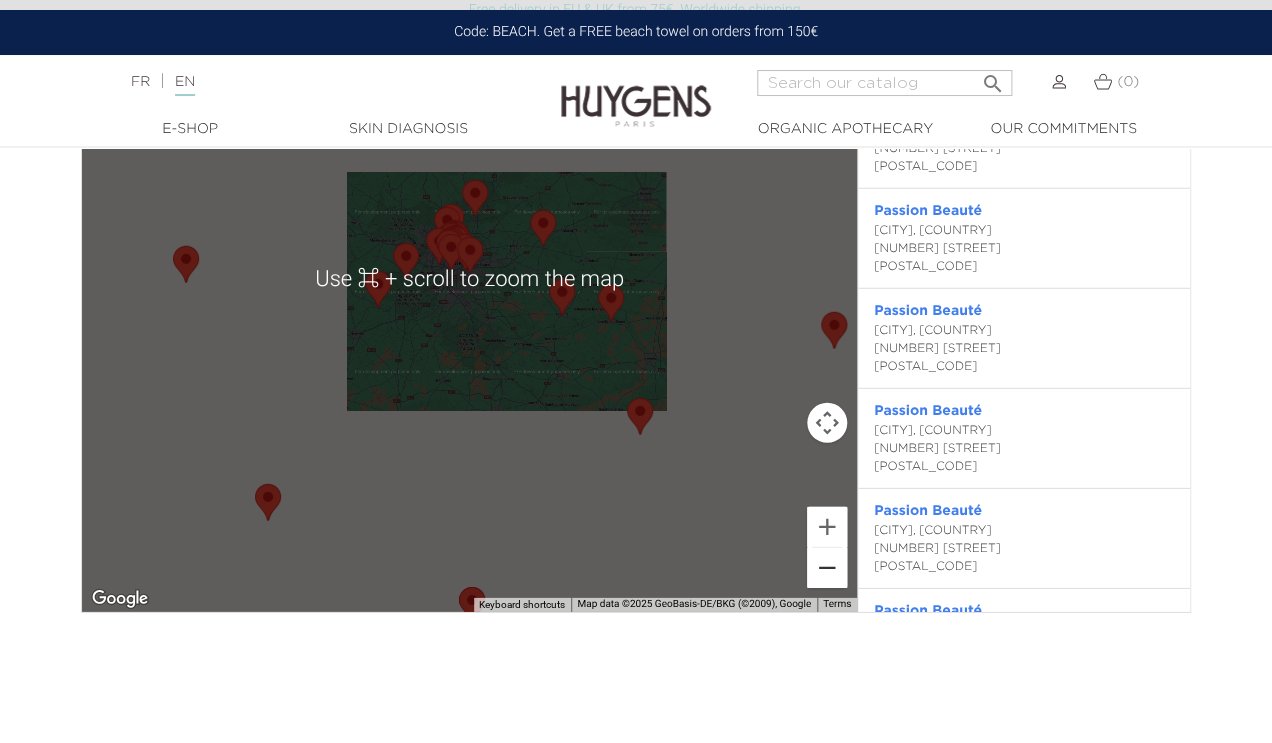 click at bounding box center (827, 568) 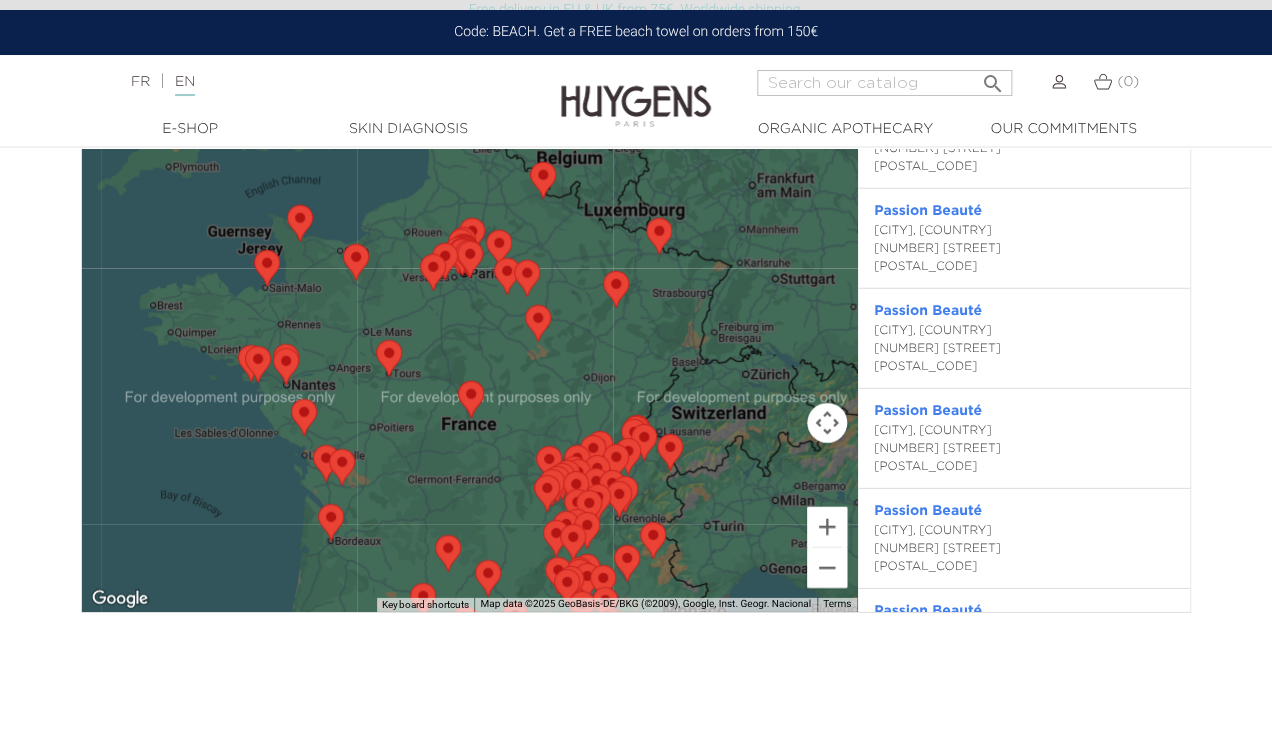 click at bounding box center [530, 162] 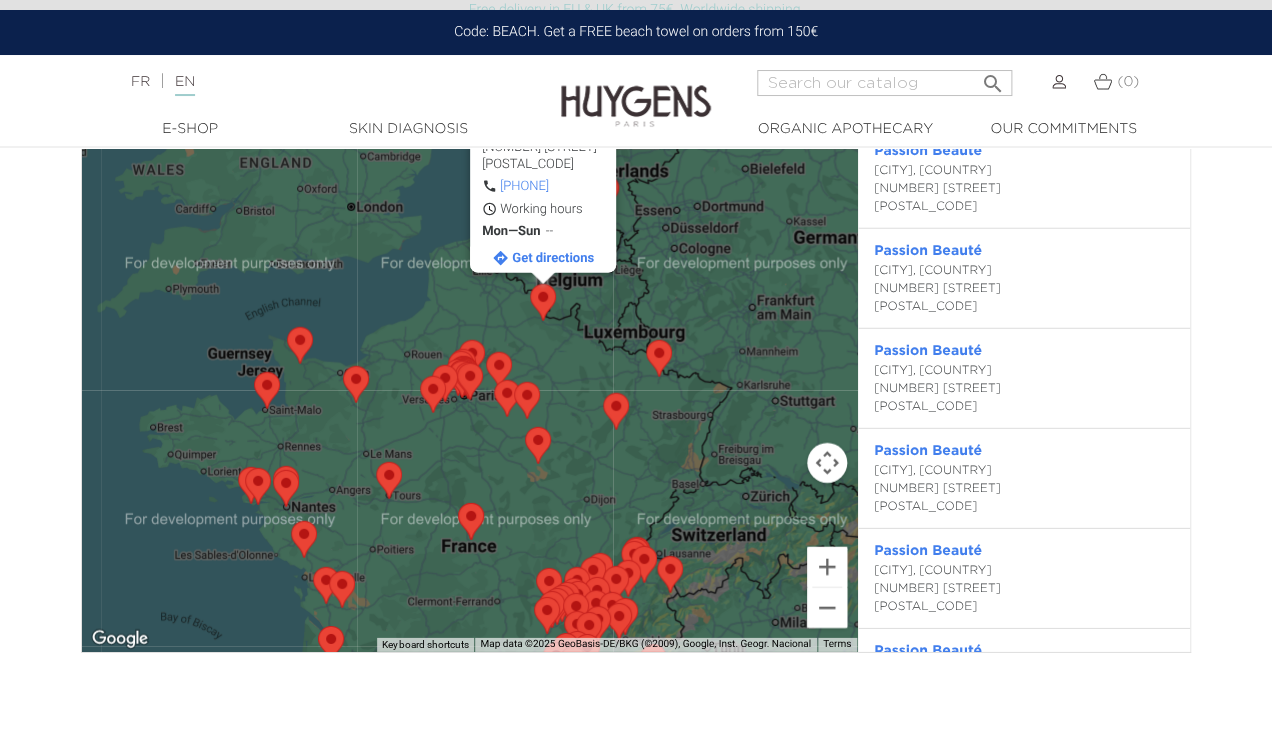 scroll, scrollTop: 4145, scrollLeft: 0, axis: vertical 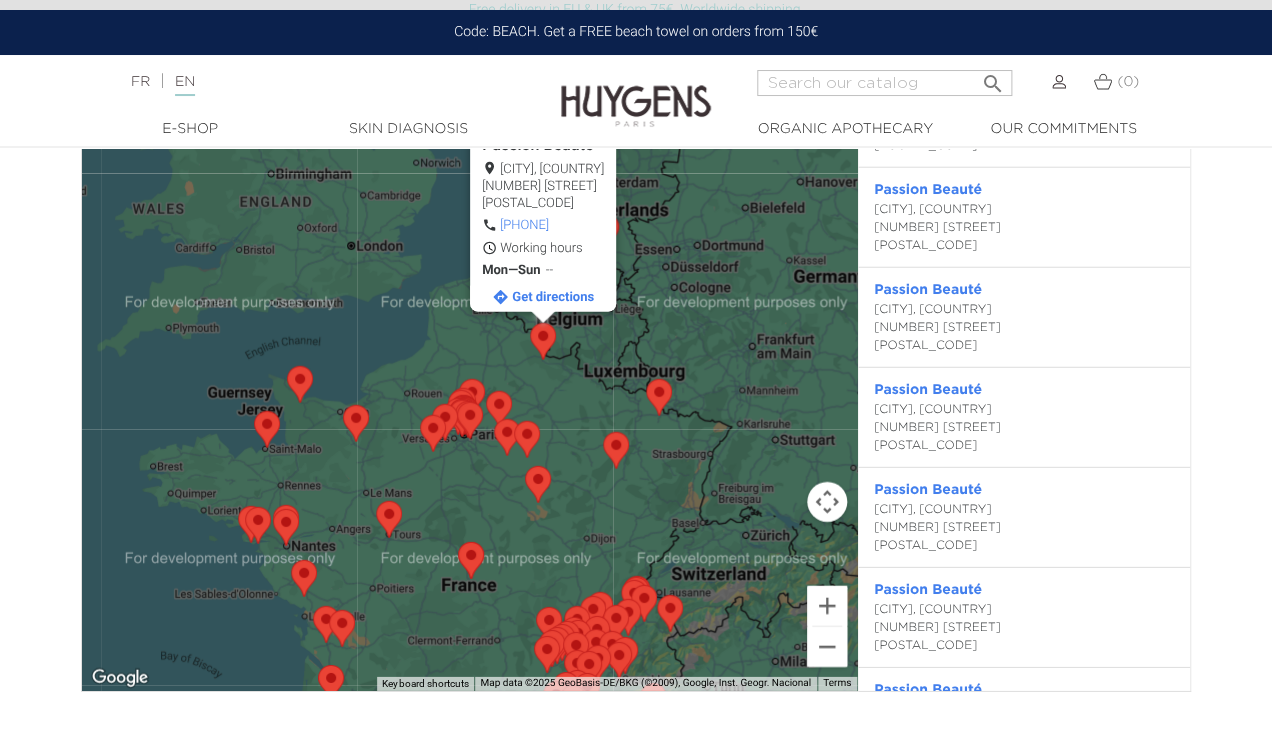 click at bounding box center [603, 432] 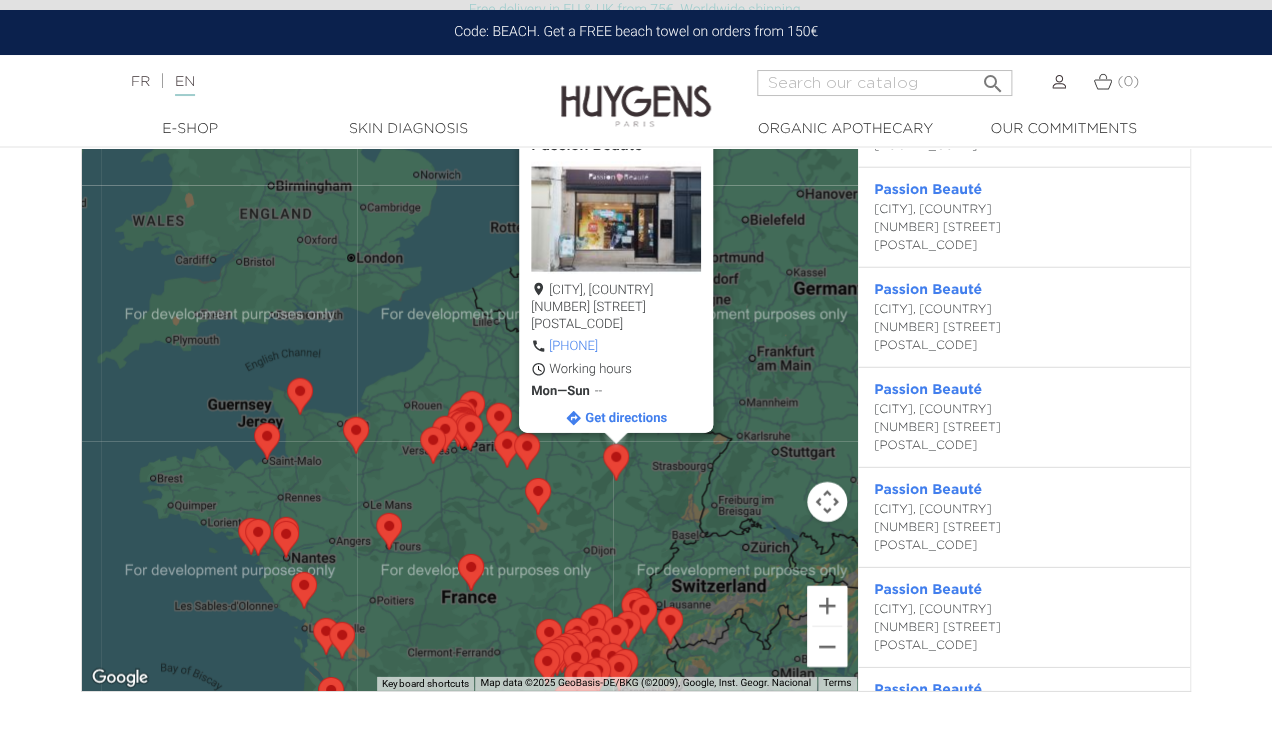 click at bounding box center (486, 403) 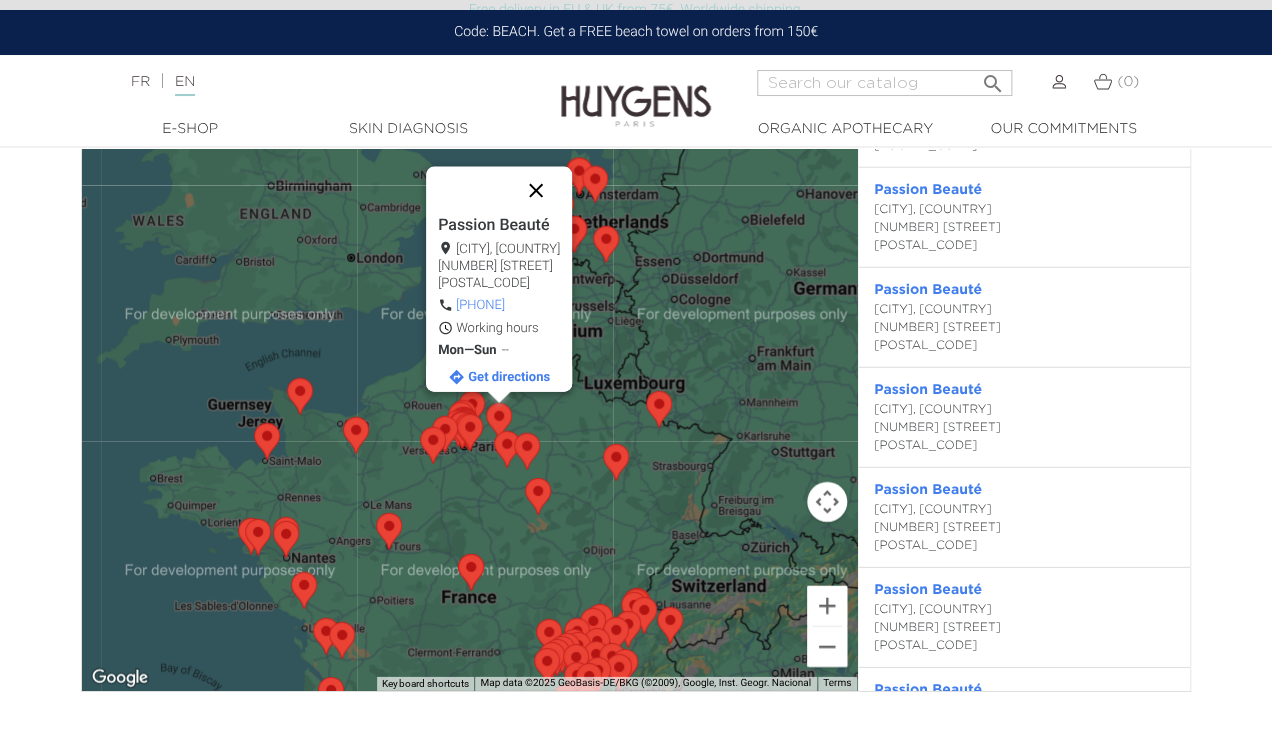 click at bounding box center [536, 191] 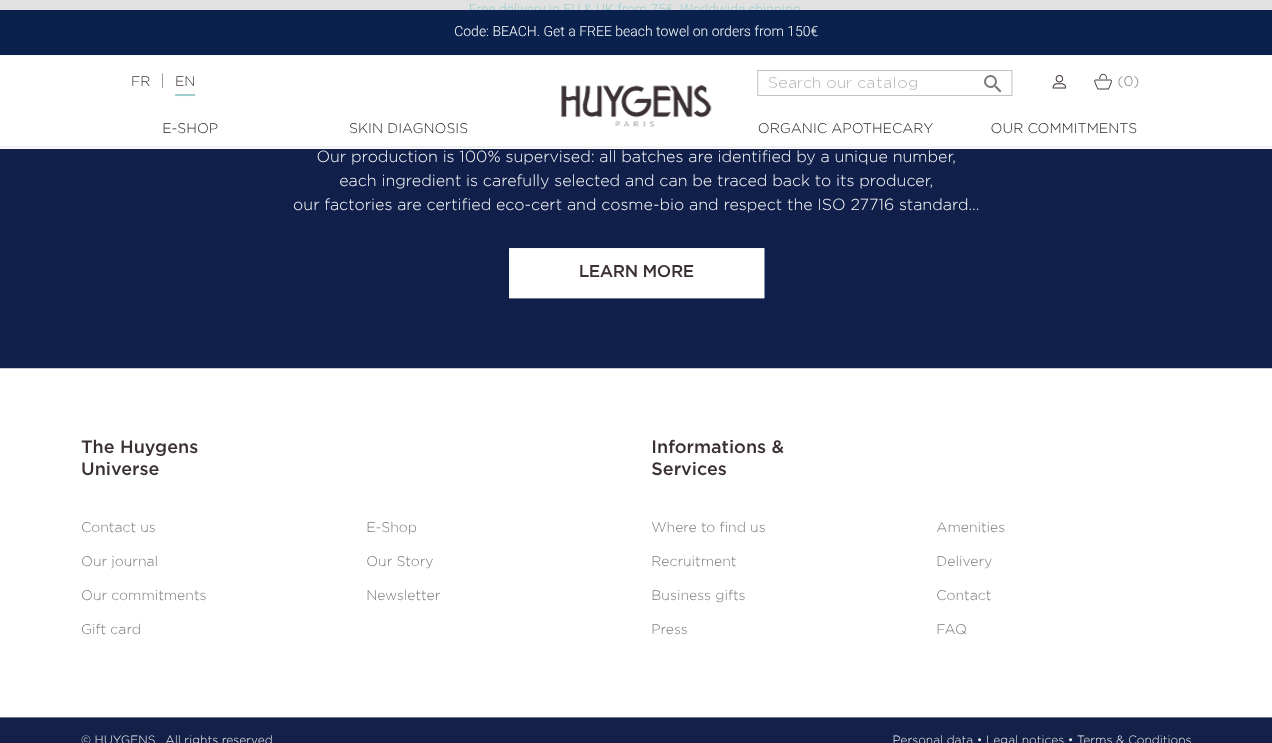 scroll, scrollTop: 10433, scrollLeft: 0, axis: vertical 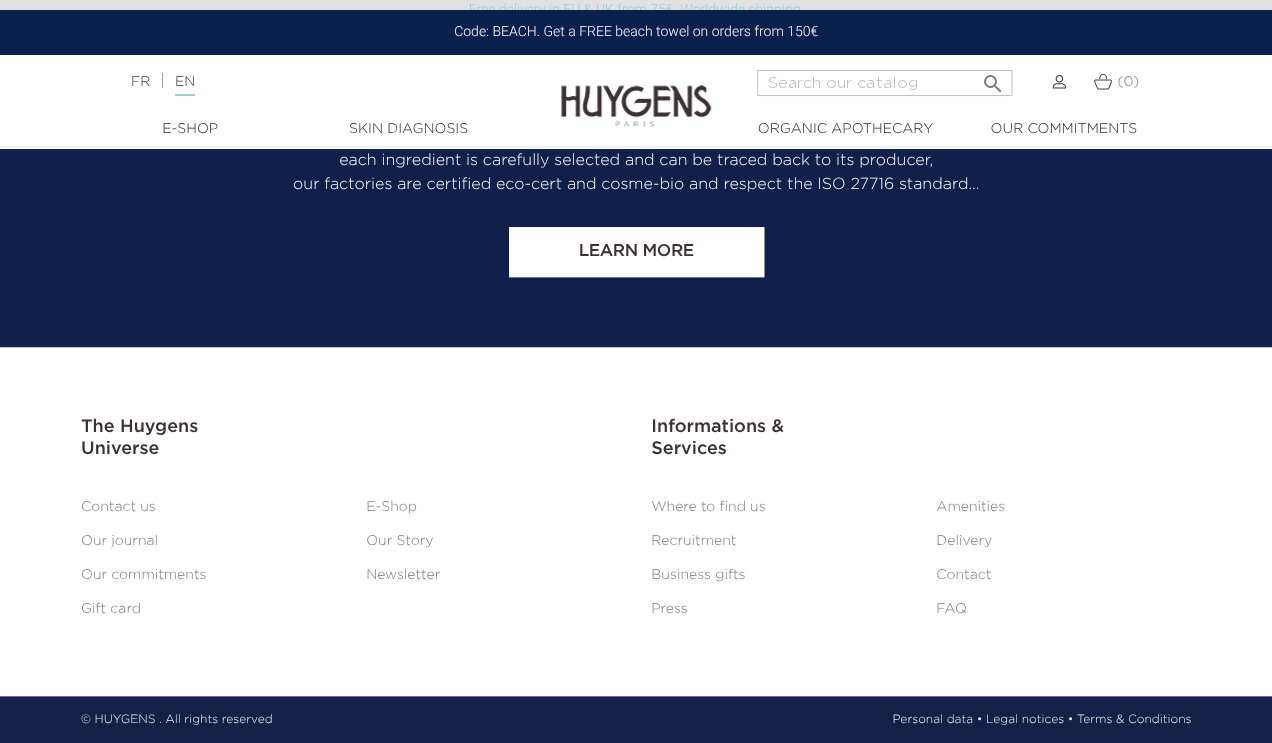 click on "Recruitment" at bounding box center (693, 541) 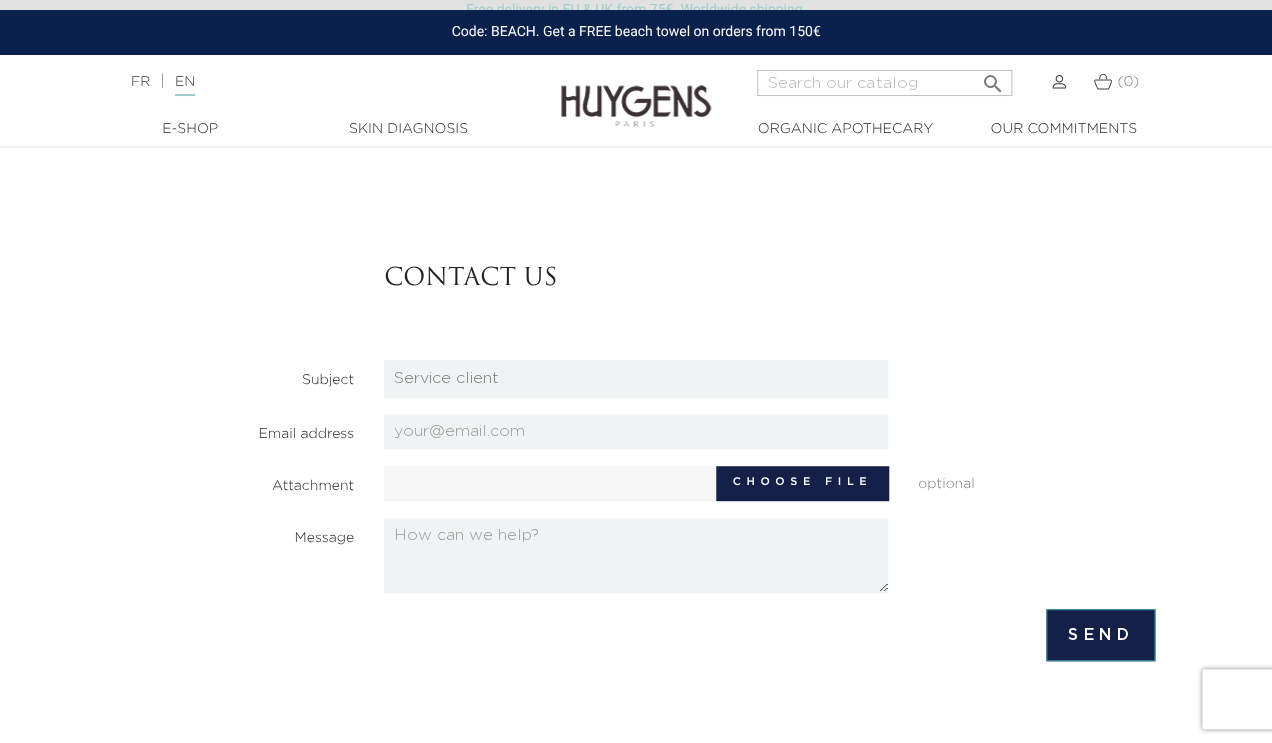 scroll, scrollTop: 0, scrollLeft: 0, axis: both 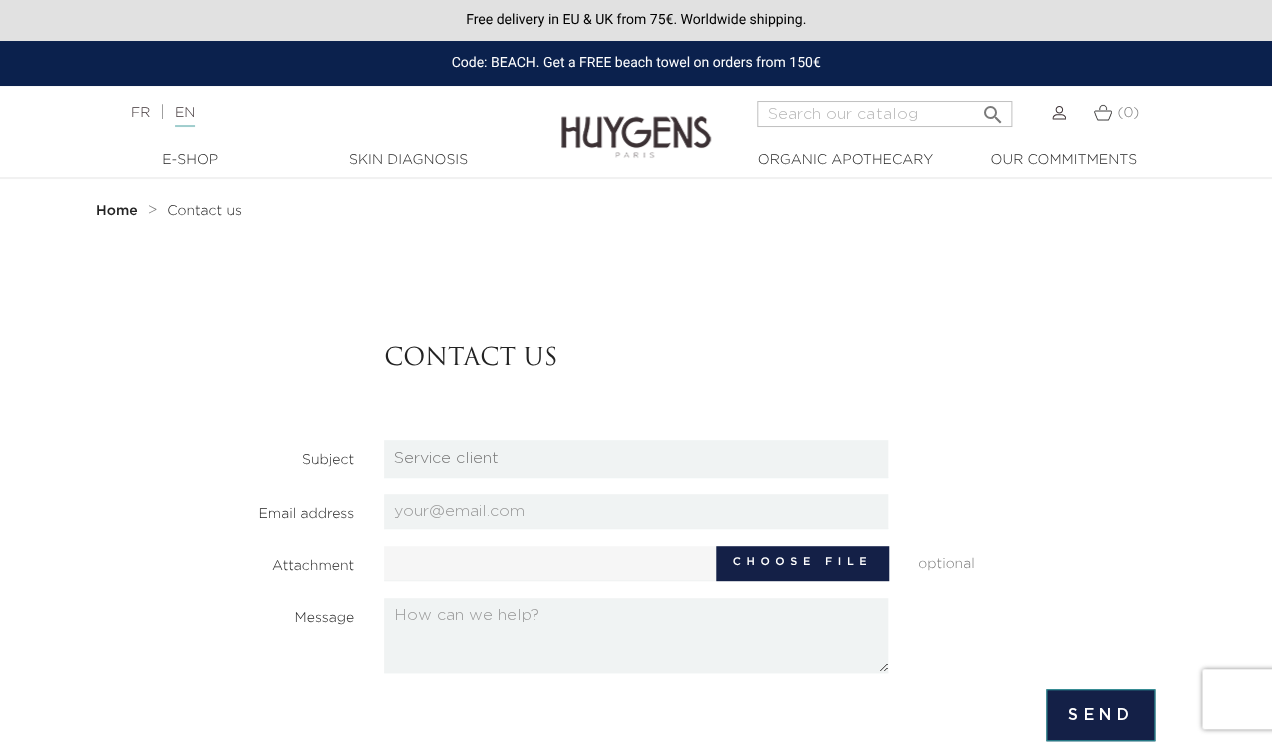 click on "FR
|                 EN
Français
English" at bounding box center [318, 113] 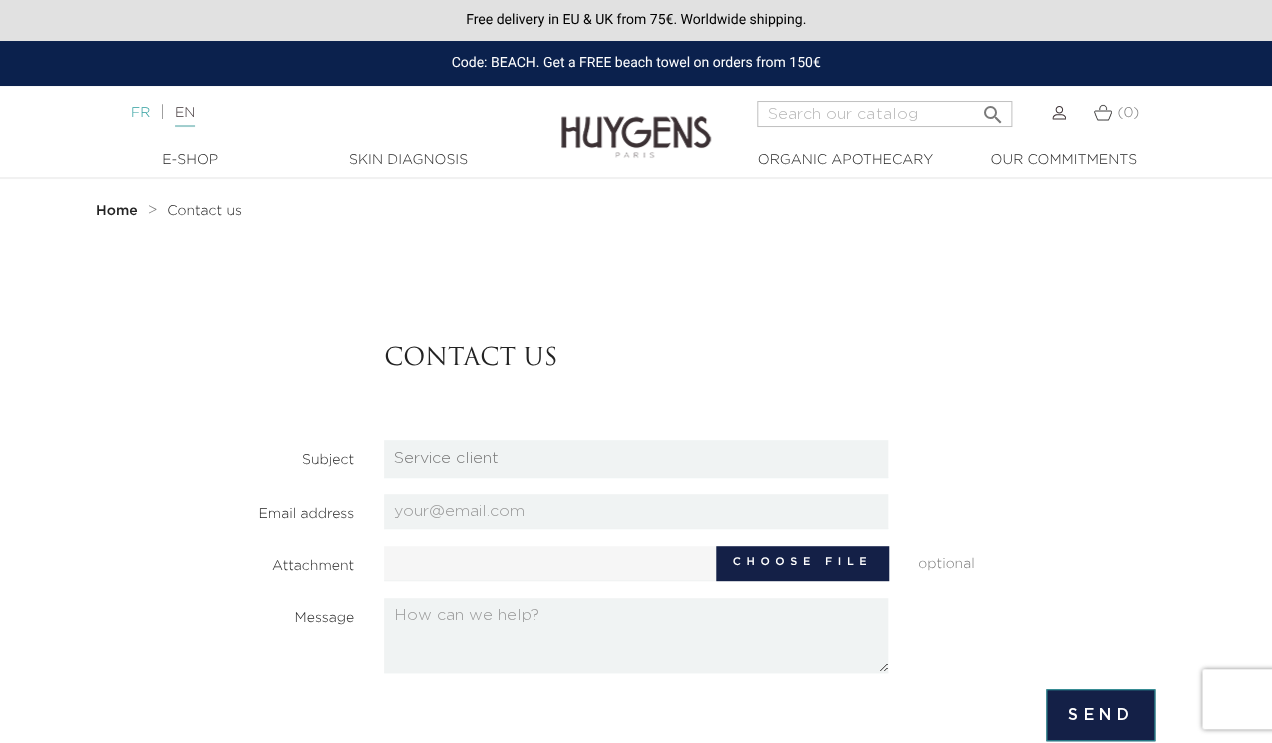 click on "FR" at bounding box center [140, 113] 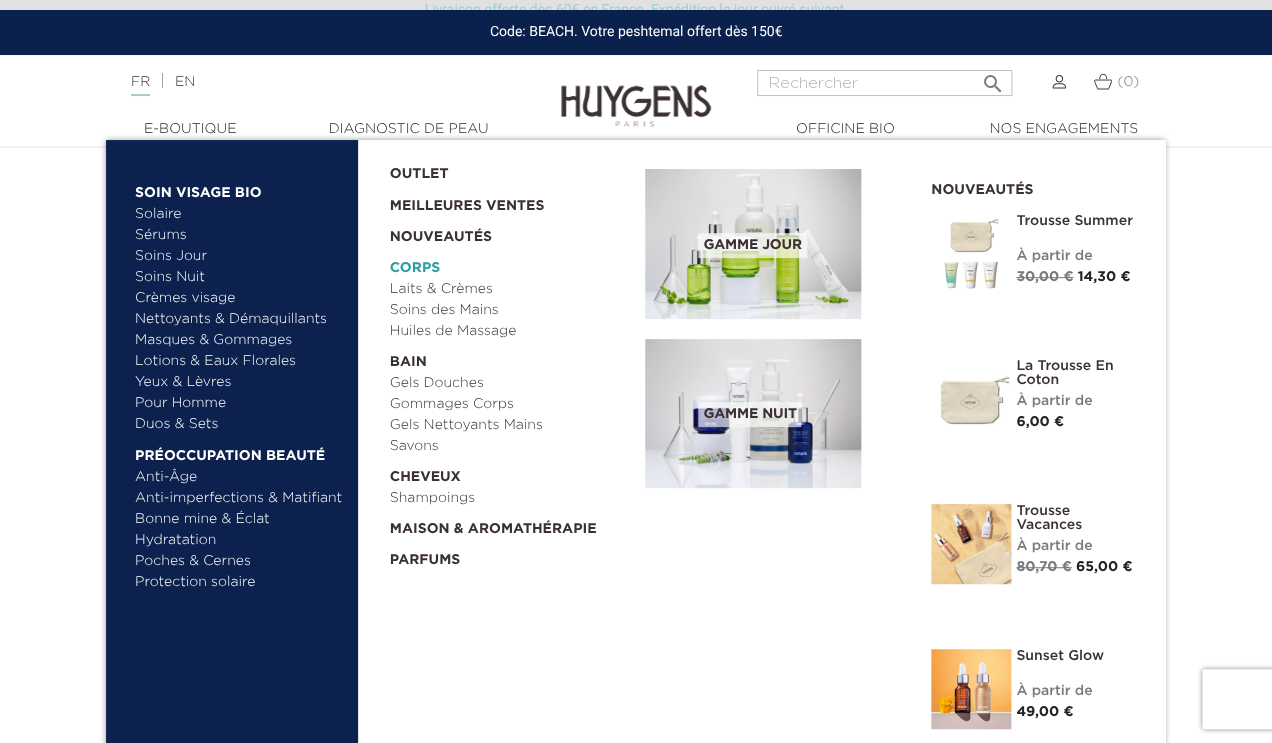 scroll, scrollTop: 433, scrollLeft: 0, axis: vertical 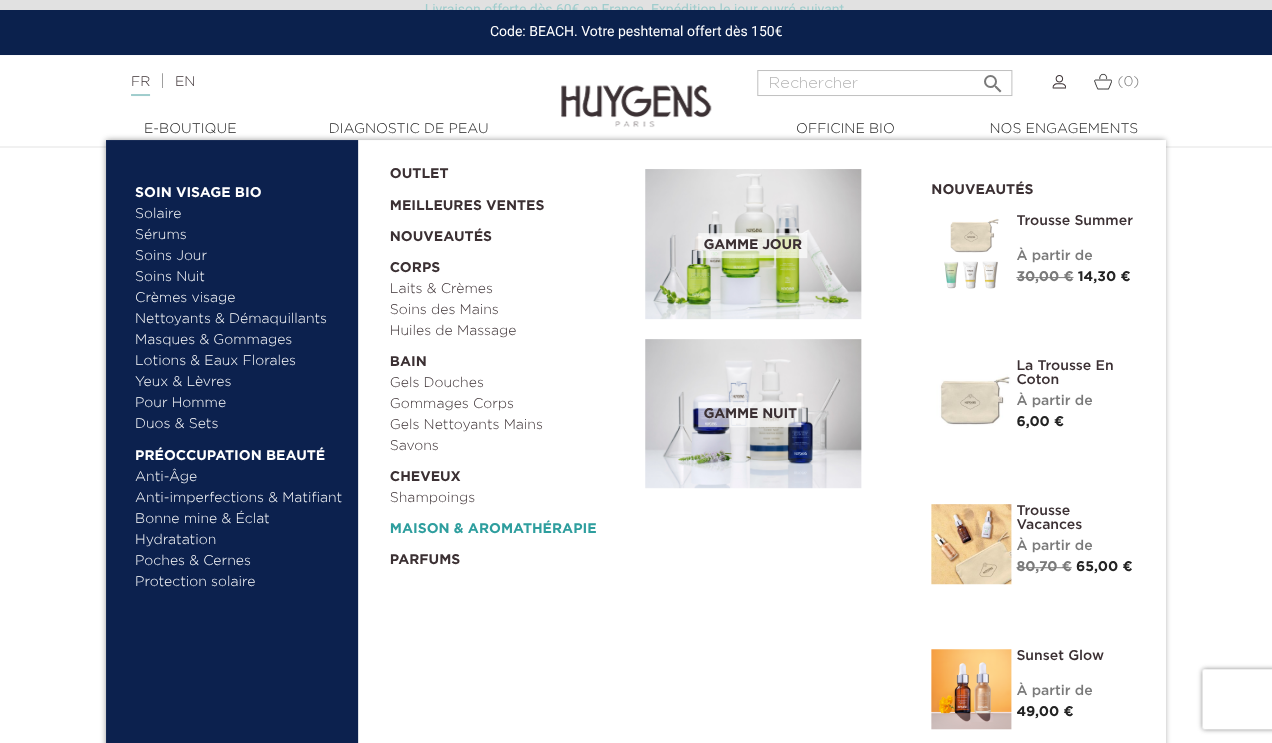 click on "

Maison & Aromathérapie" at bounding box center (511, 524) 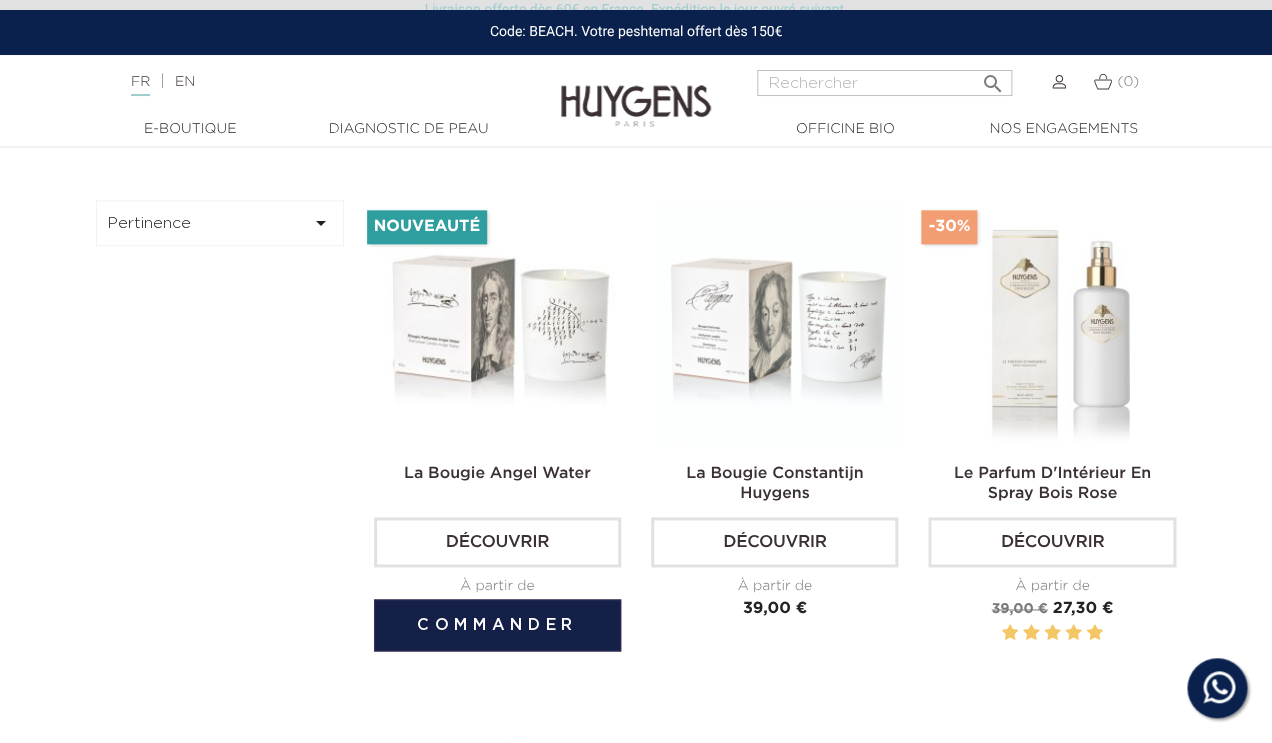 scroll, scrollTop: 627, scrollLeft: 0, axis: vertical 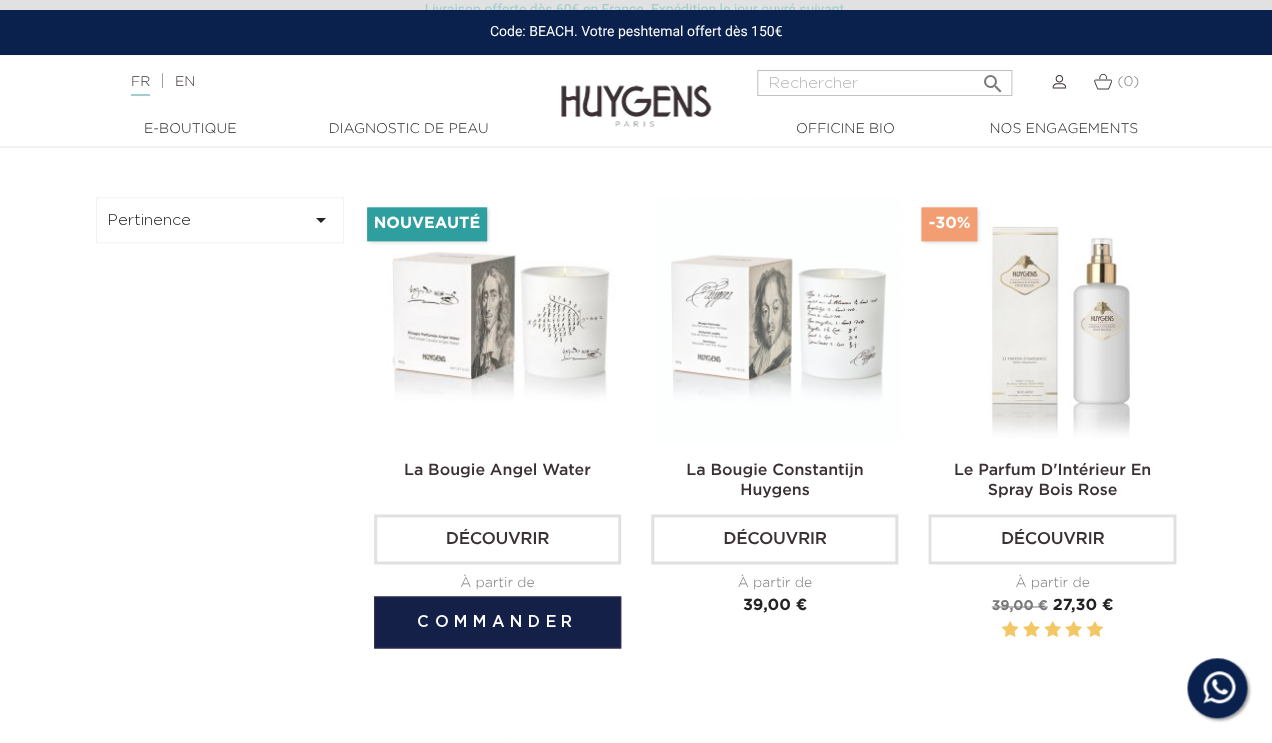 click on "La Bougie Angel Water" at bounding box center [497, 471] 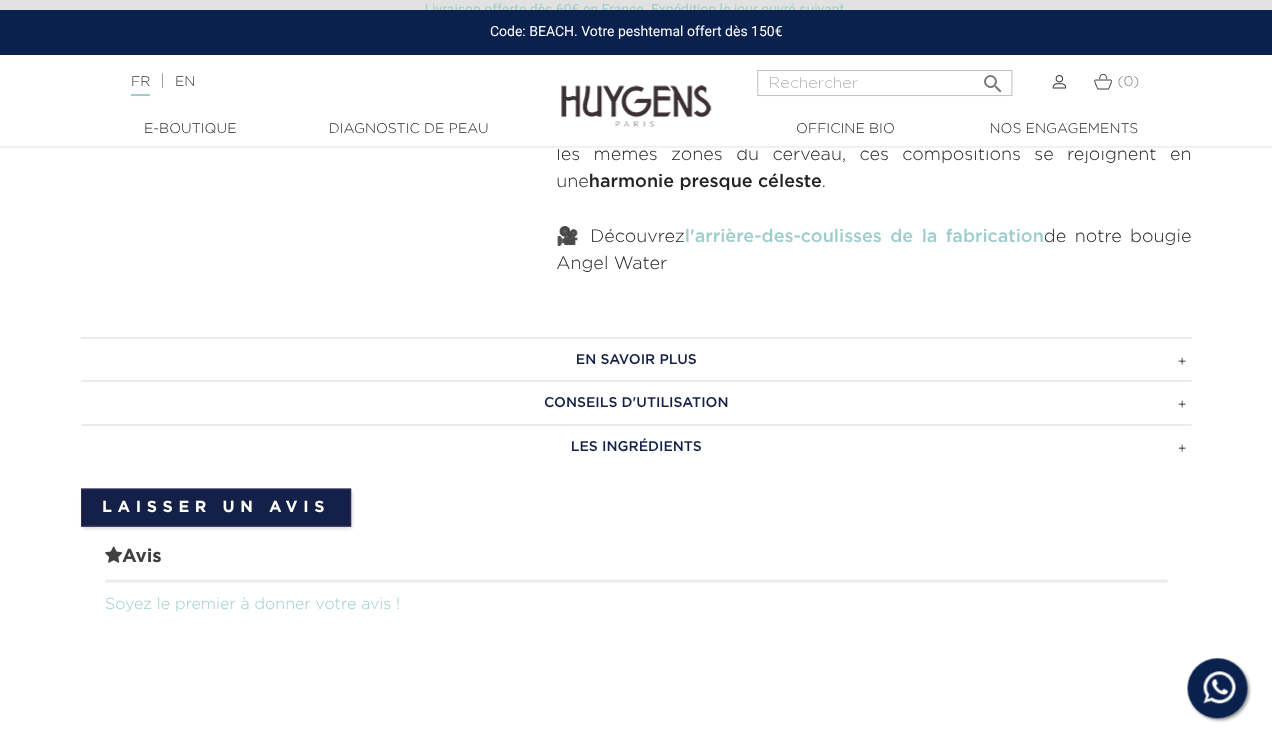 scroll, scrollTop: 1042, scrollLeft: 0, axis: vertical 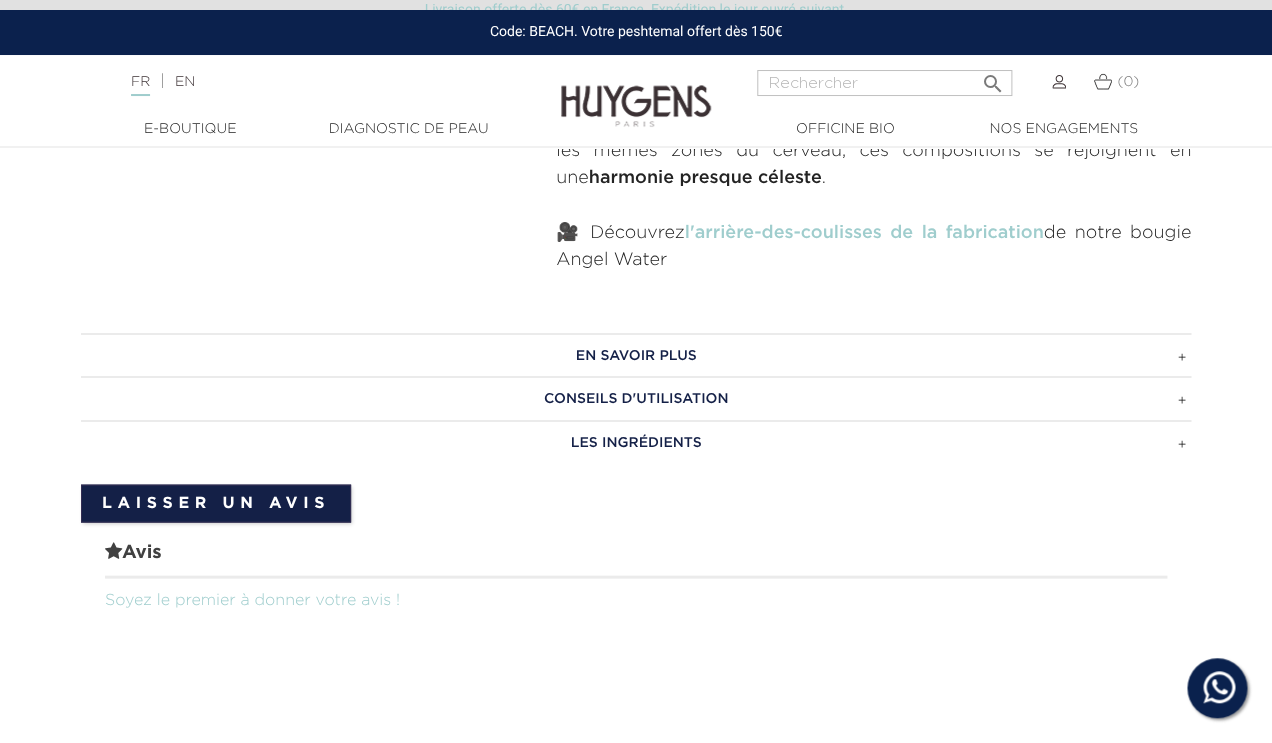 click on "EN SAVOIR PLUS" at bounding box center [636, 355] 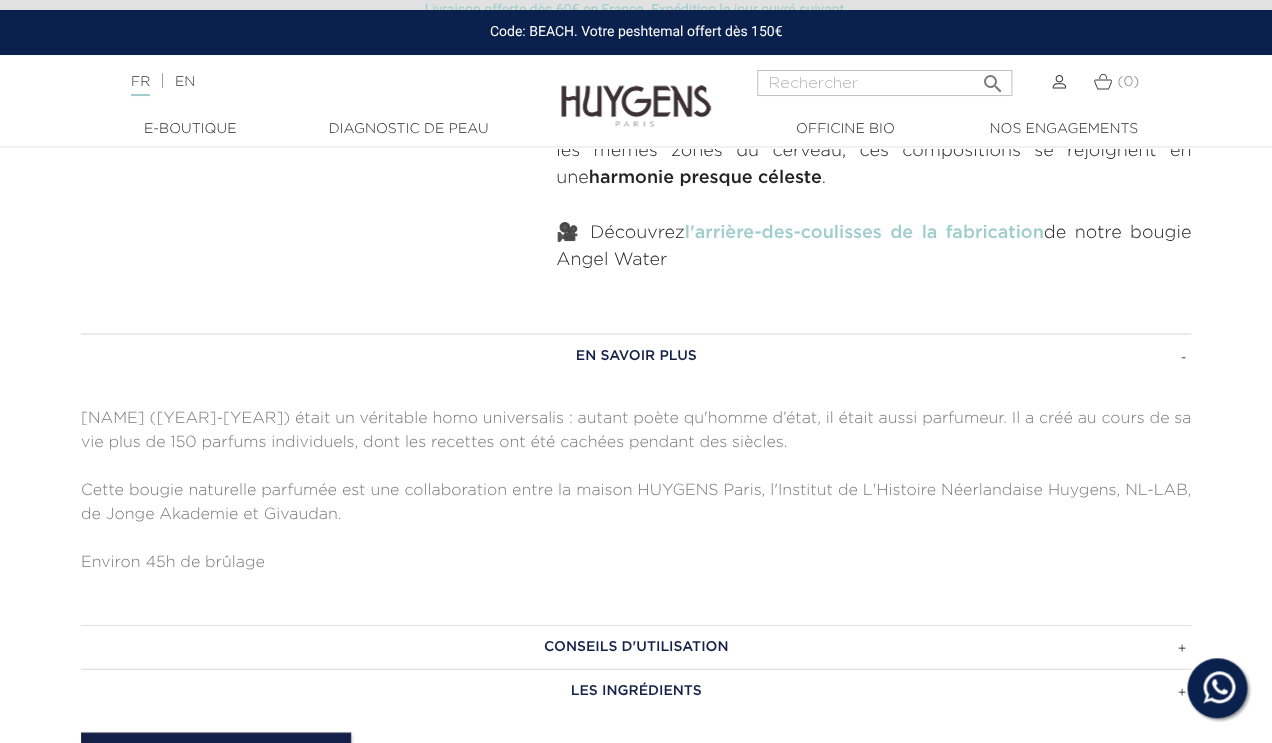 click on "EN SAVOIR PLUS" at bounding box center (636, 355) 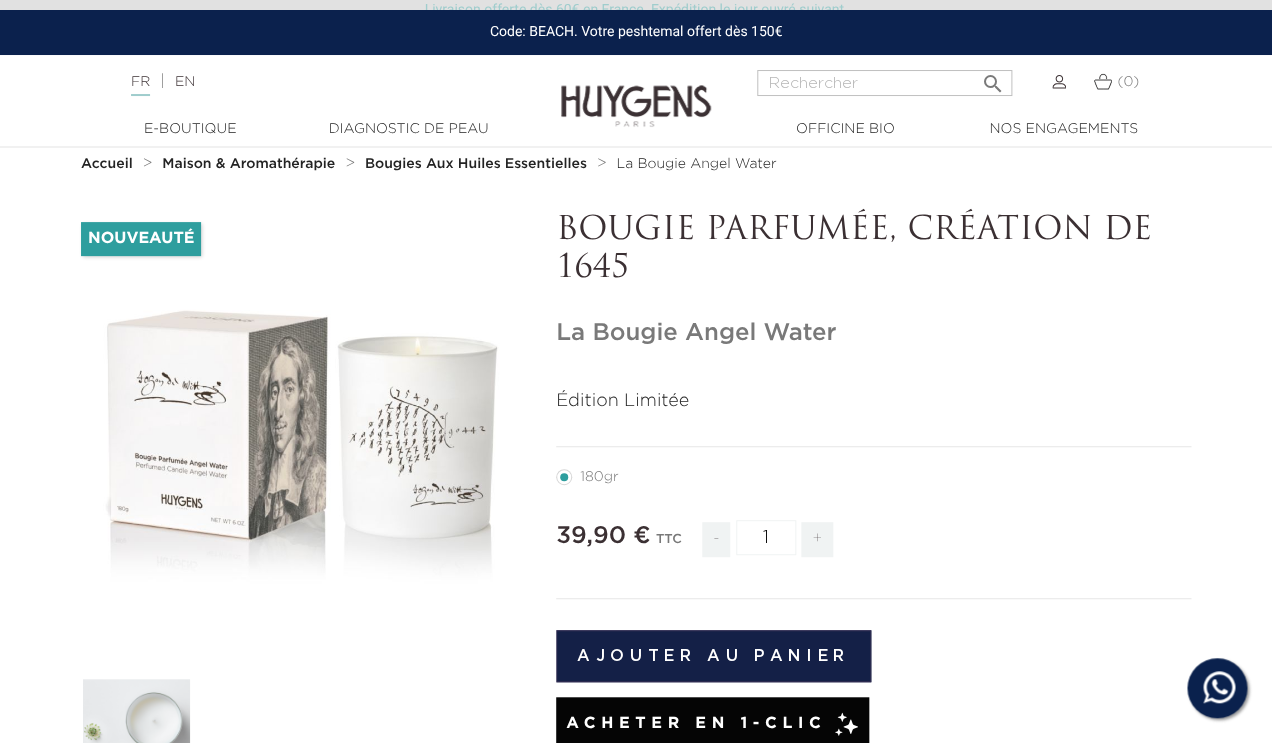 scroll, scrollTop: 46, scrollLeft: 0, axis: vertical 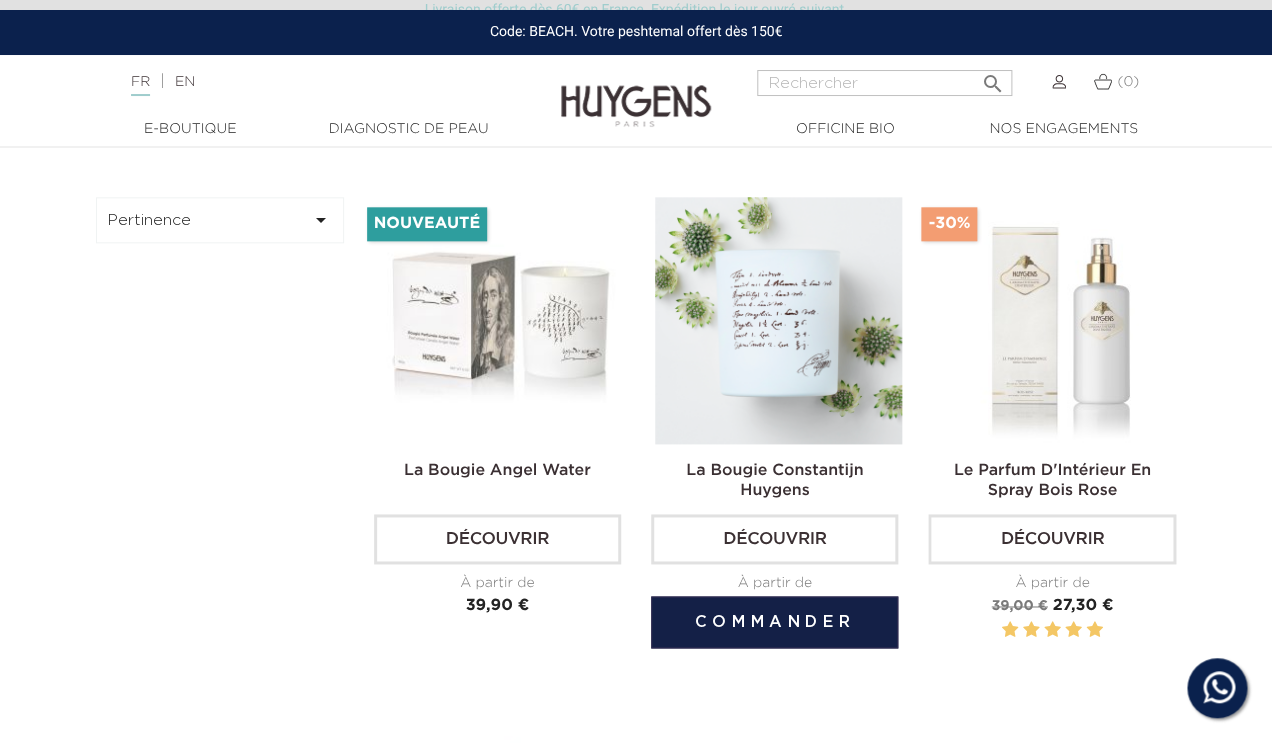 click at bounding box center [778, 320] 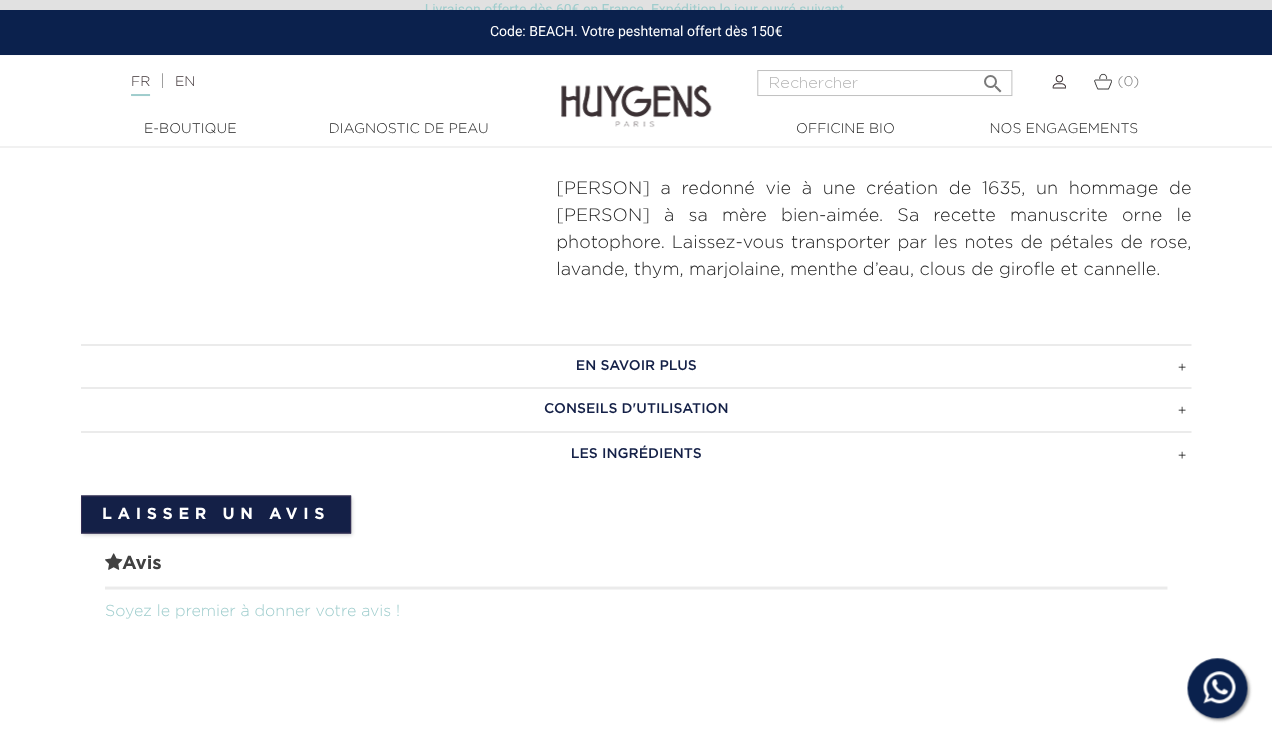 scroll, scrollTop: 817, scrollLeft: 0, axis: vertical 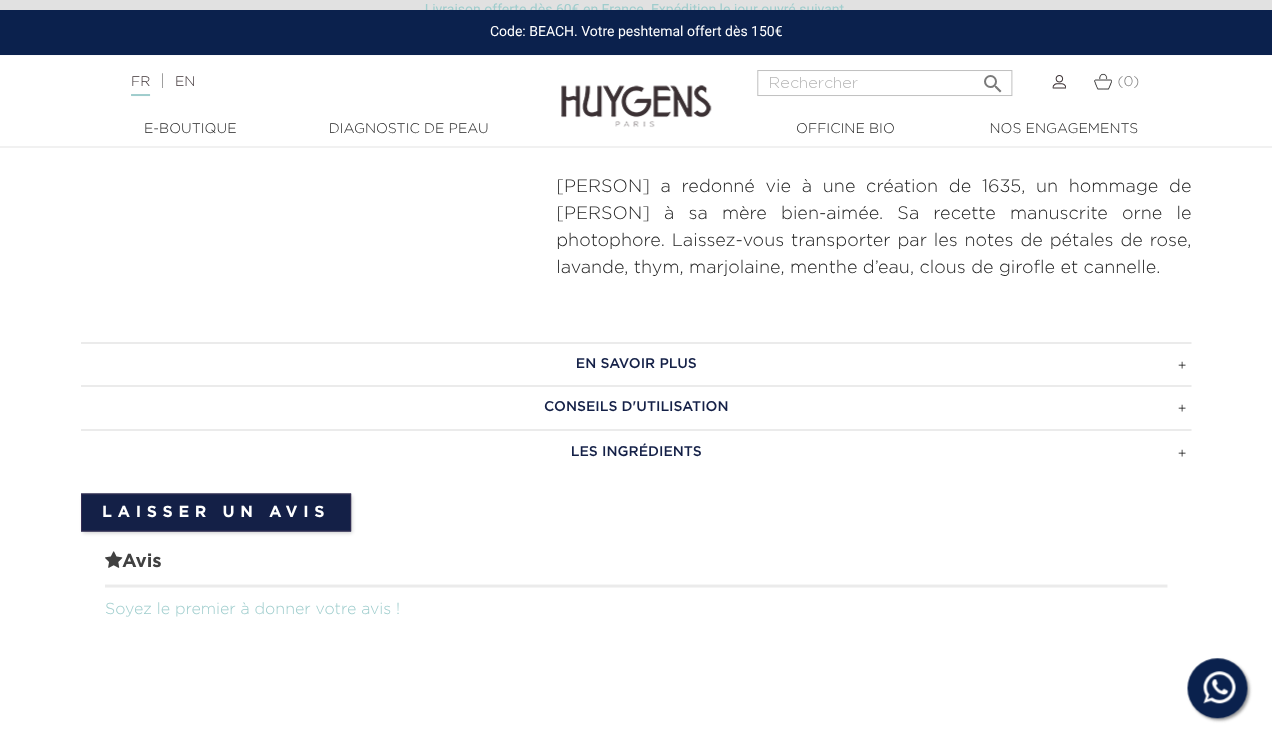 click on "EN SAVOIR PLUS" at bounding box center [636, 364] 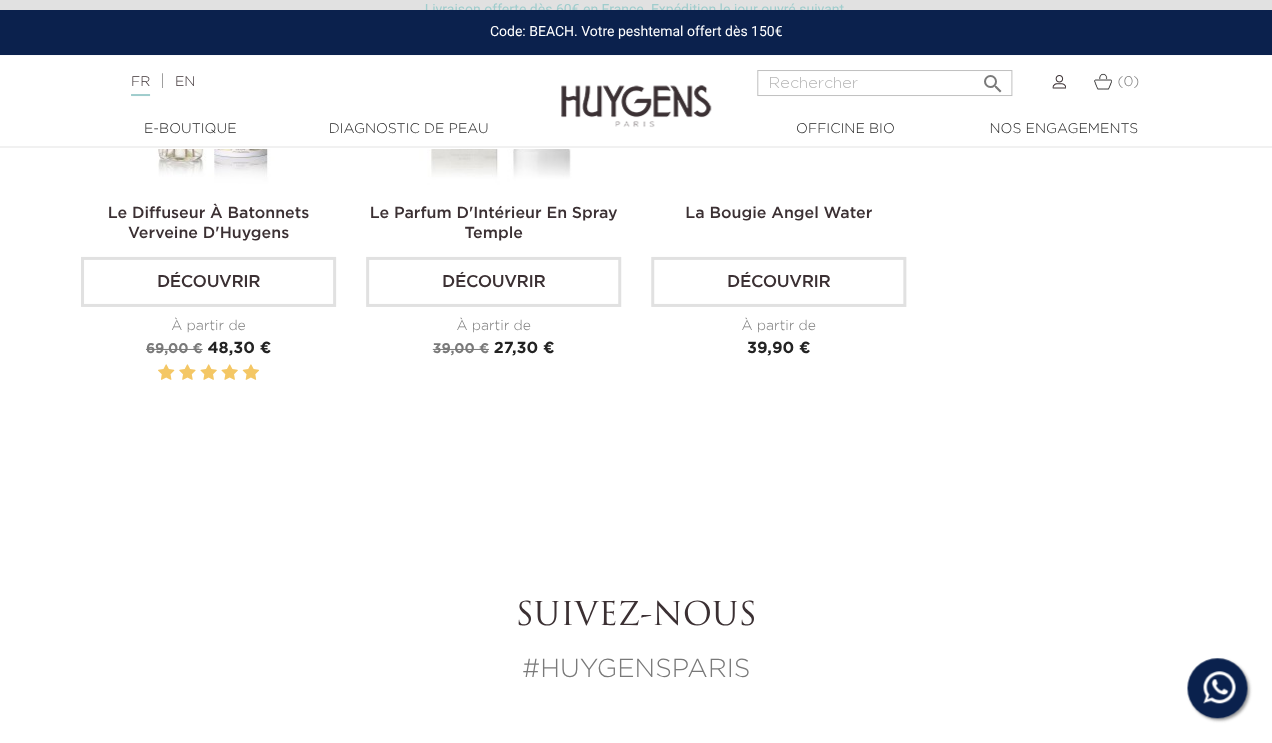 scroll, scrollTop: 2083, scrollLeft: 0, axis: vertical 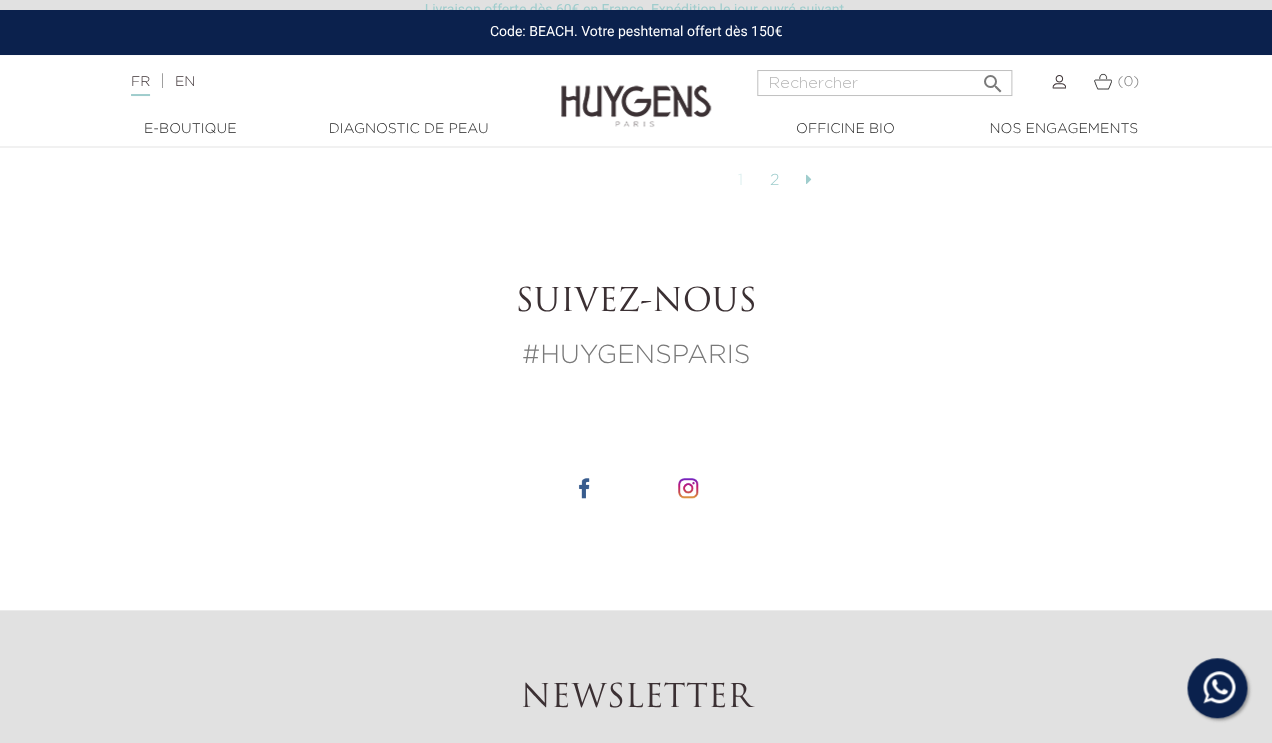 click on "2" at bounding box center (775, 181) 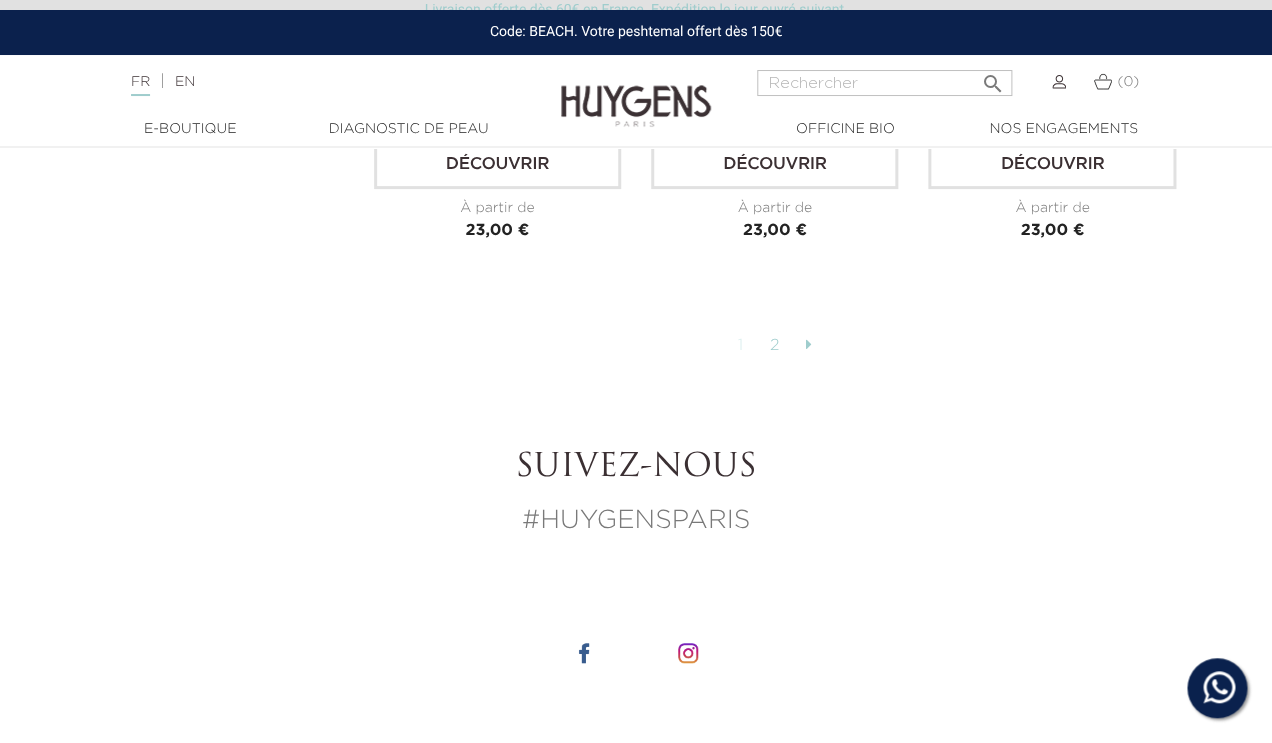 scroll, scrollTop: 5150, scrollLeft: 0, axis: vertical 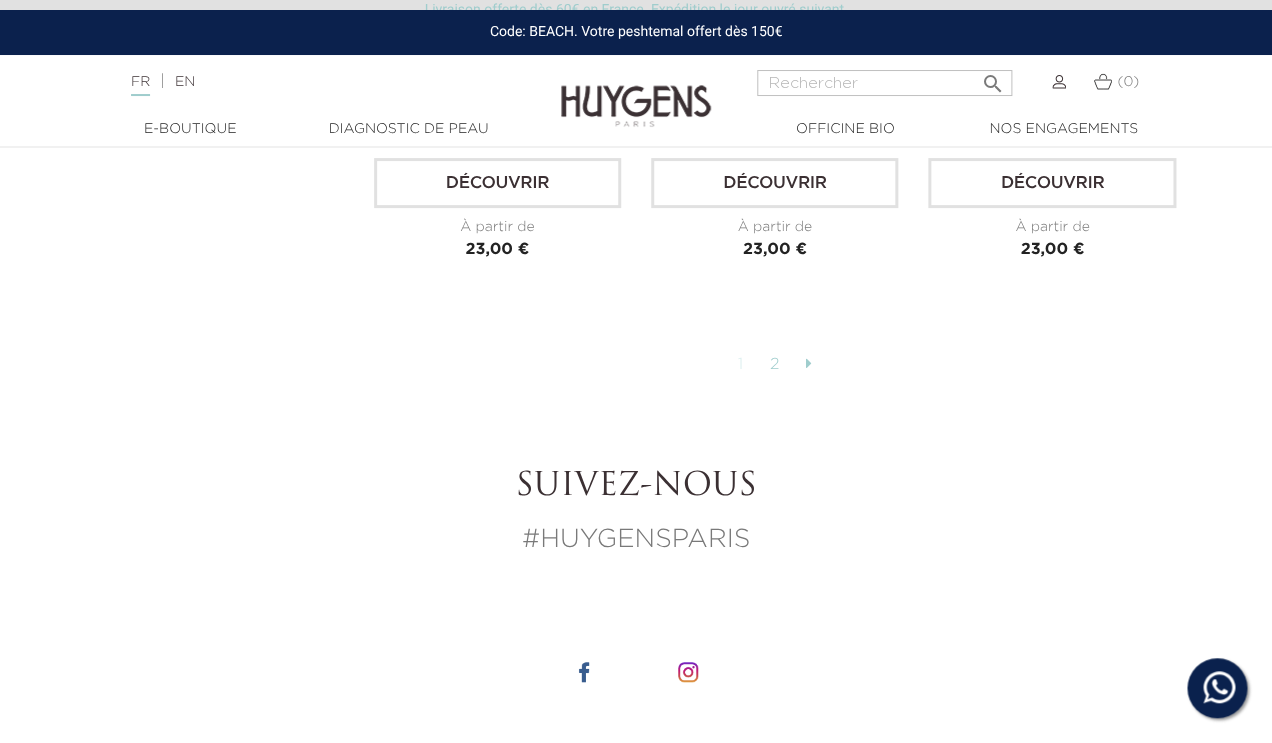 click on "1" at bounding box center [741, 365] 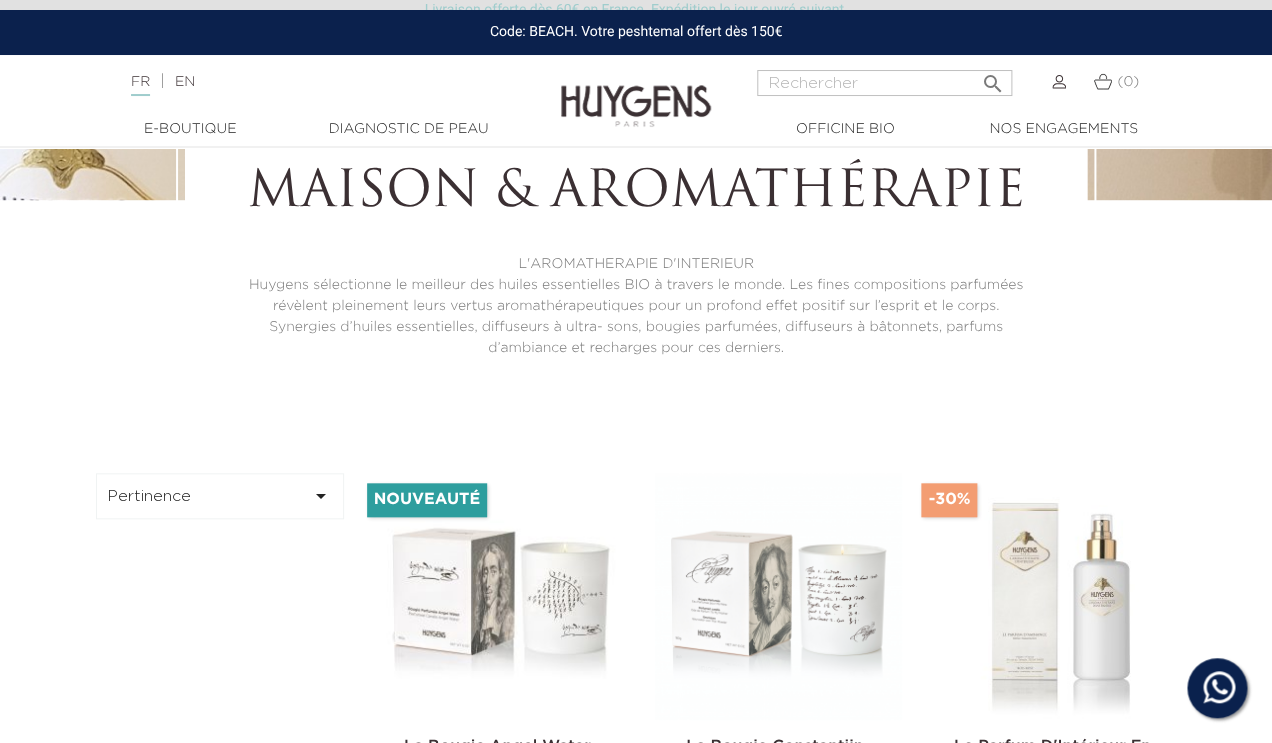 scroll, scrollTop: 0, scrollLeft: 0, axis: both 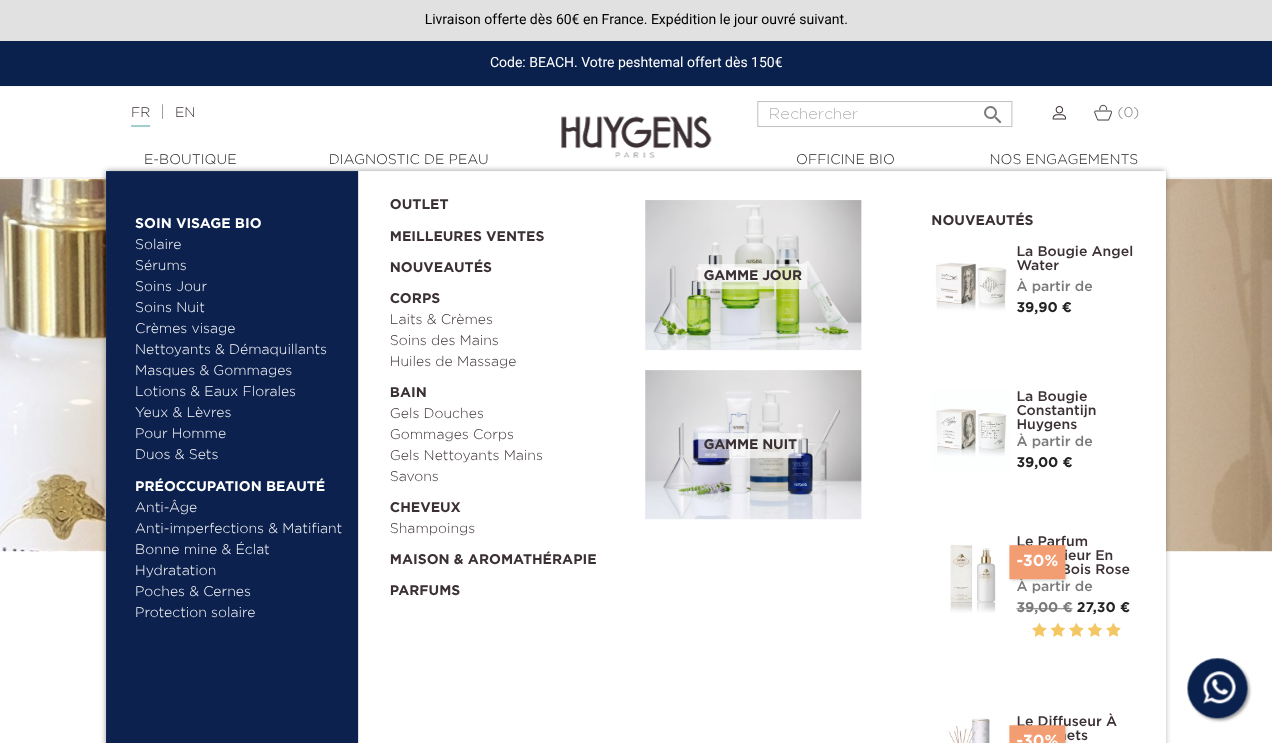 click on "Bonne mine & Éclat" at bounding box center [239, 550] 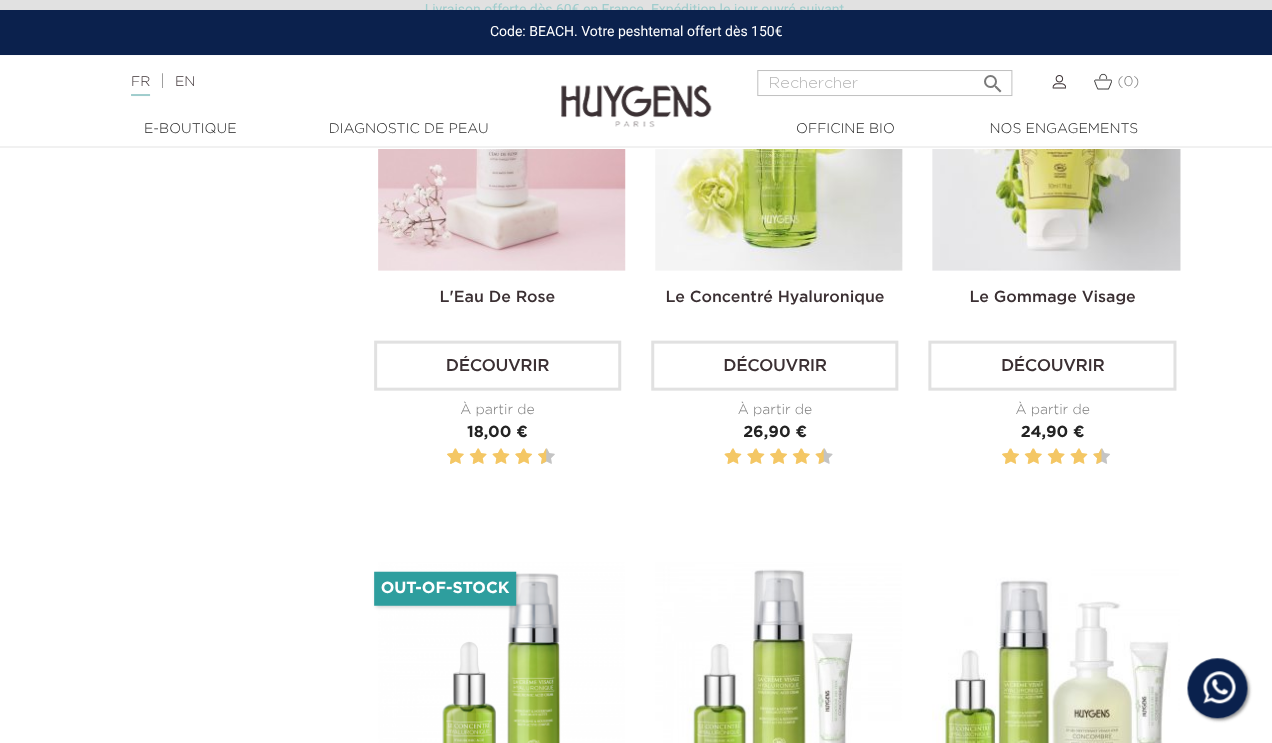 scroll, scrollTop: 1302, scrollLeft: 0, axis: vertical 